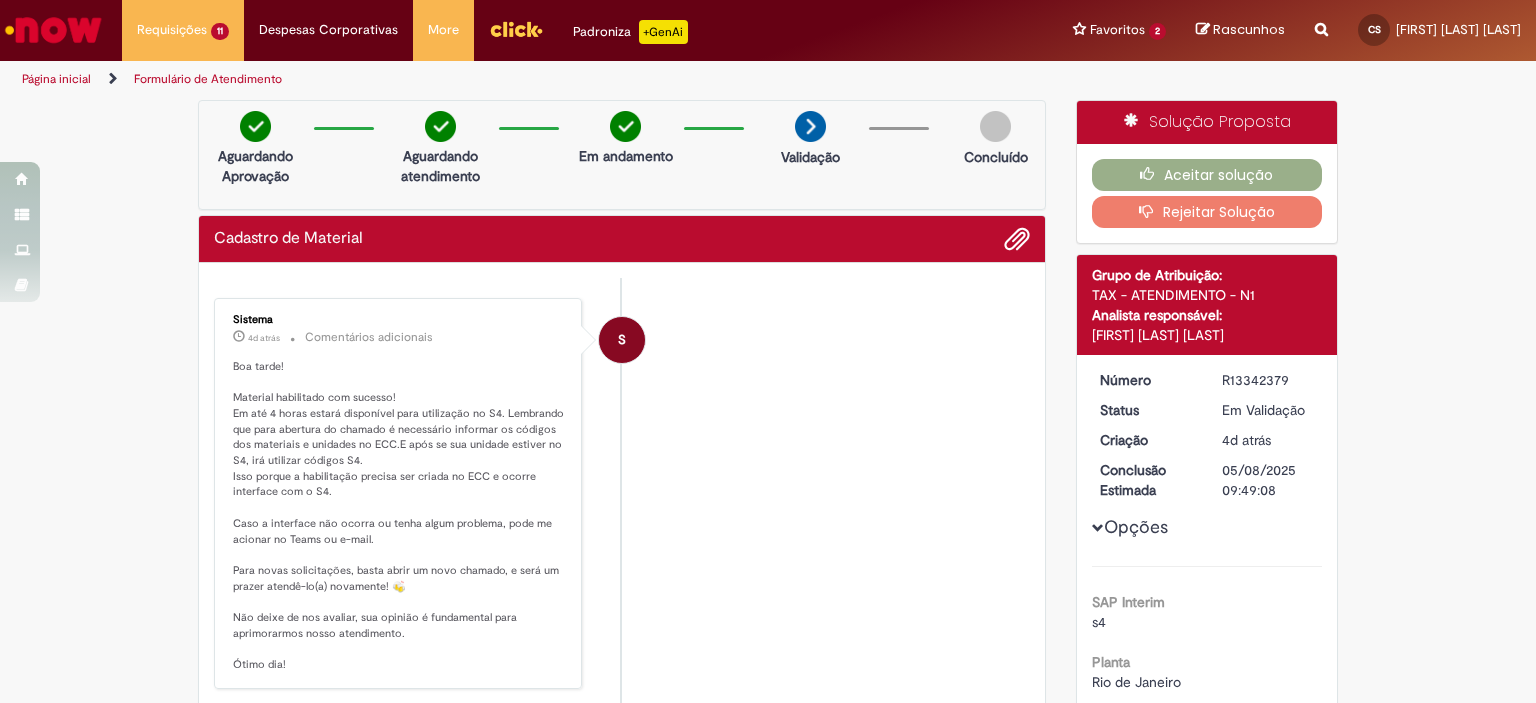 scroll, scrollTop: 0, scrollLeft: 0, axis: both 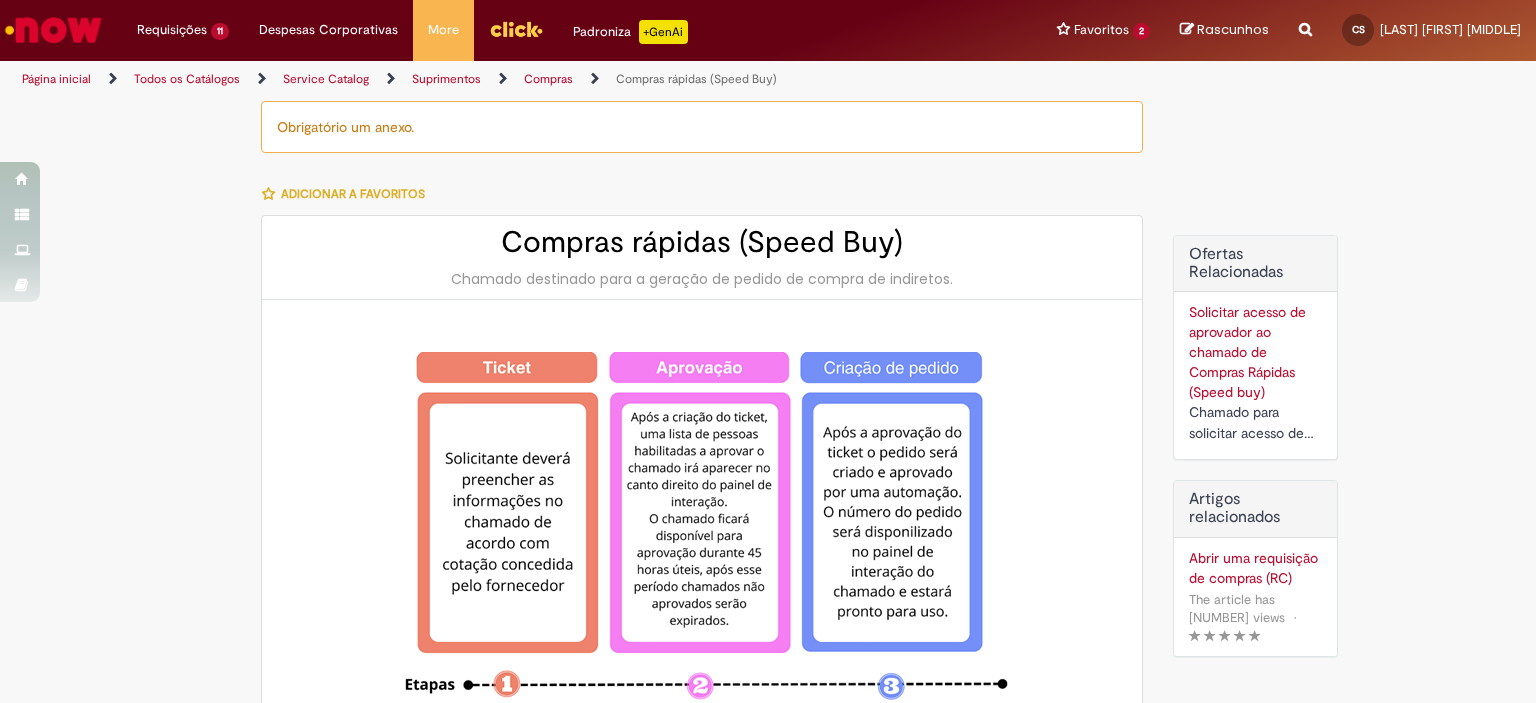 type on "********" 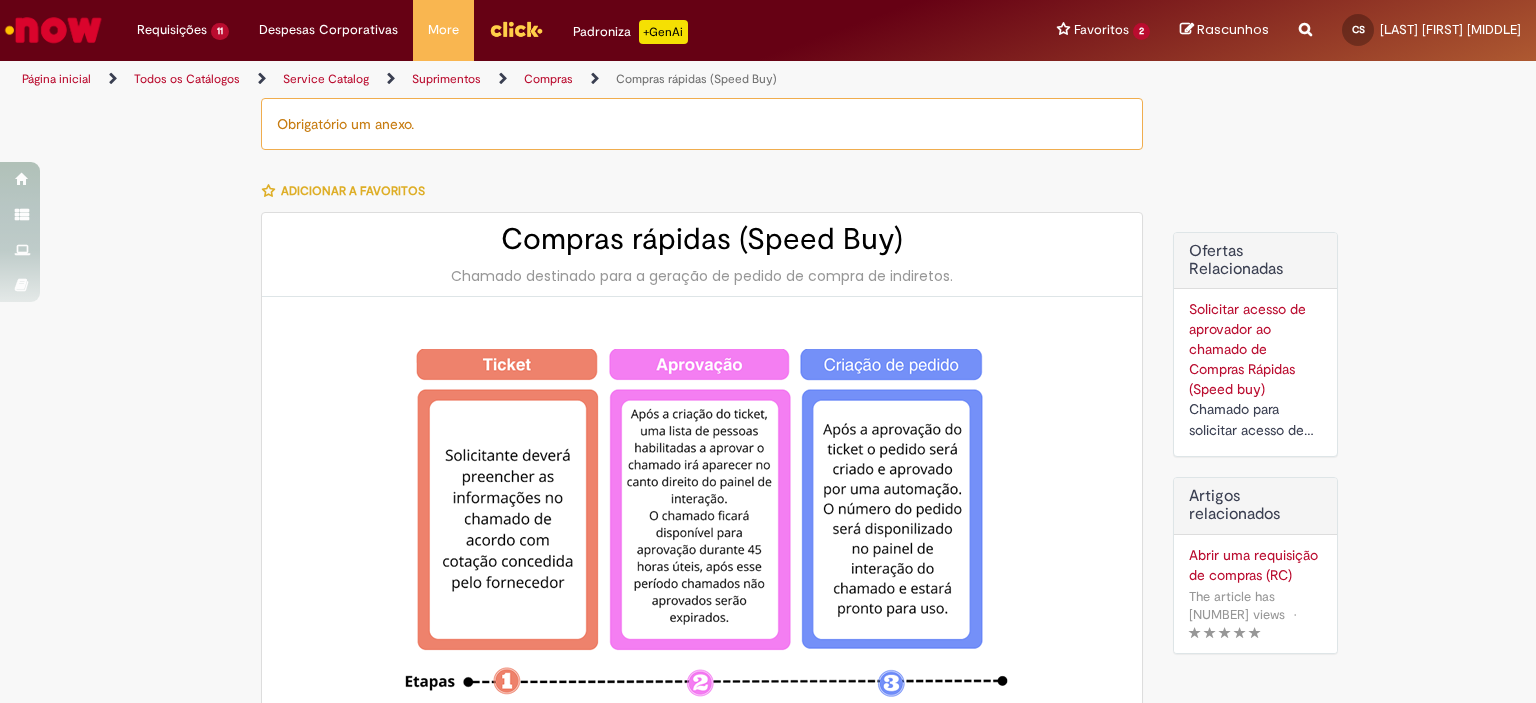scroll, scrollTop: 0, scrollLeft: 0, axis: both 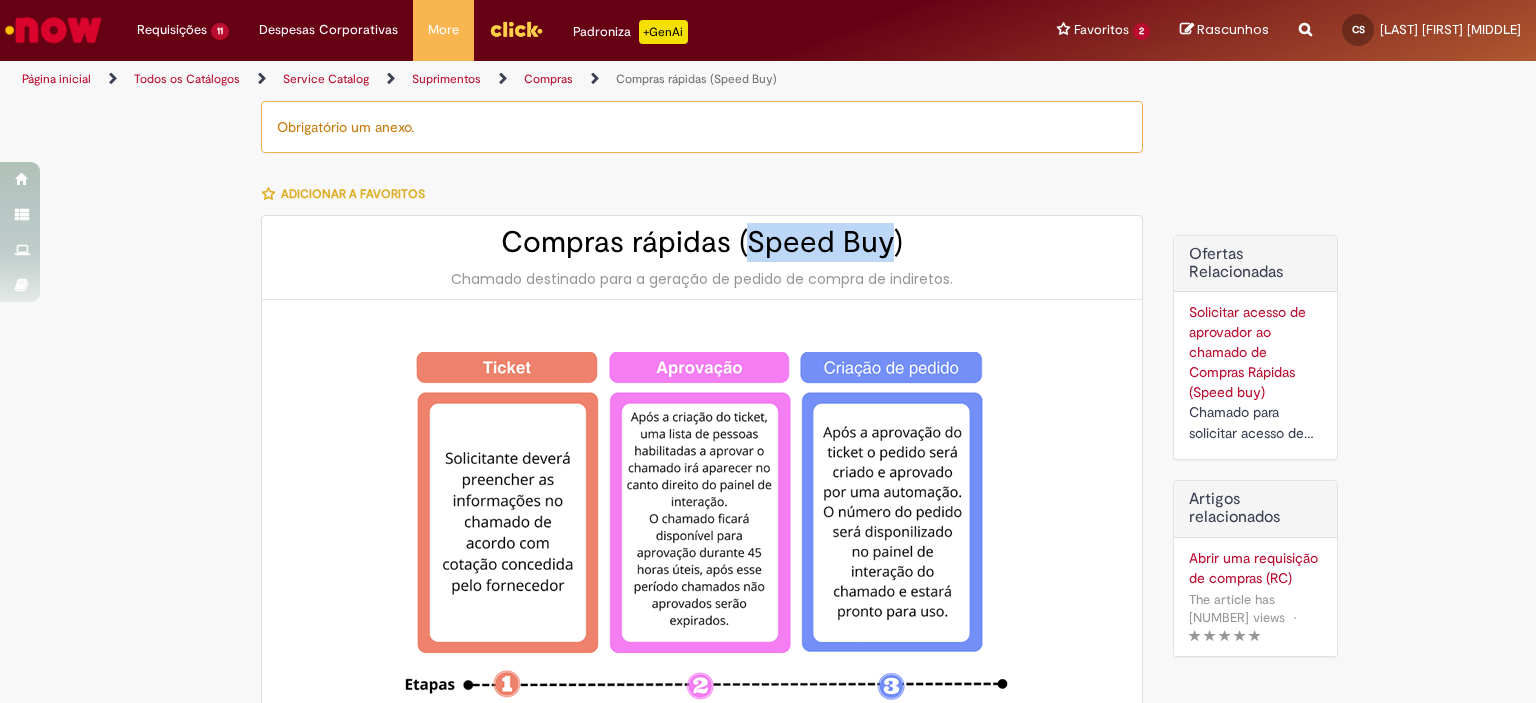 drag, startPoint x: 744, startPoint y: 233, endPoint x: 869, endPoint y: 239, distance: 125.14392 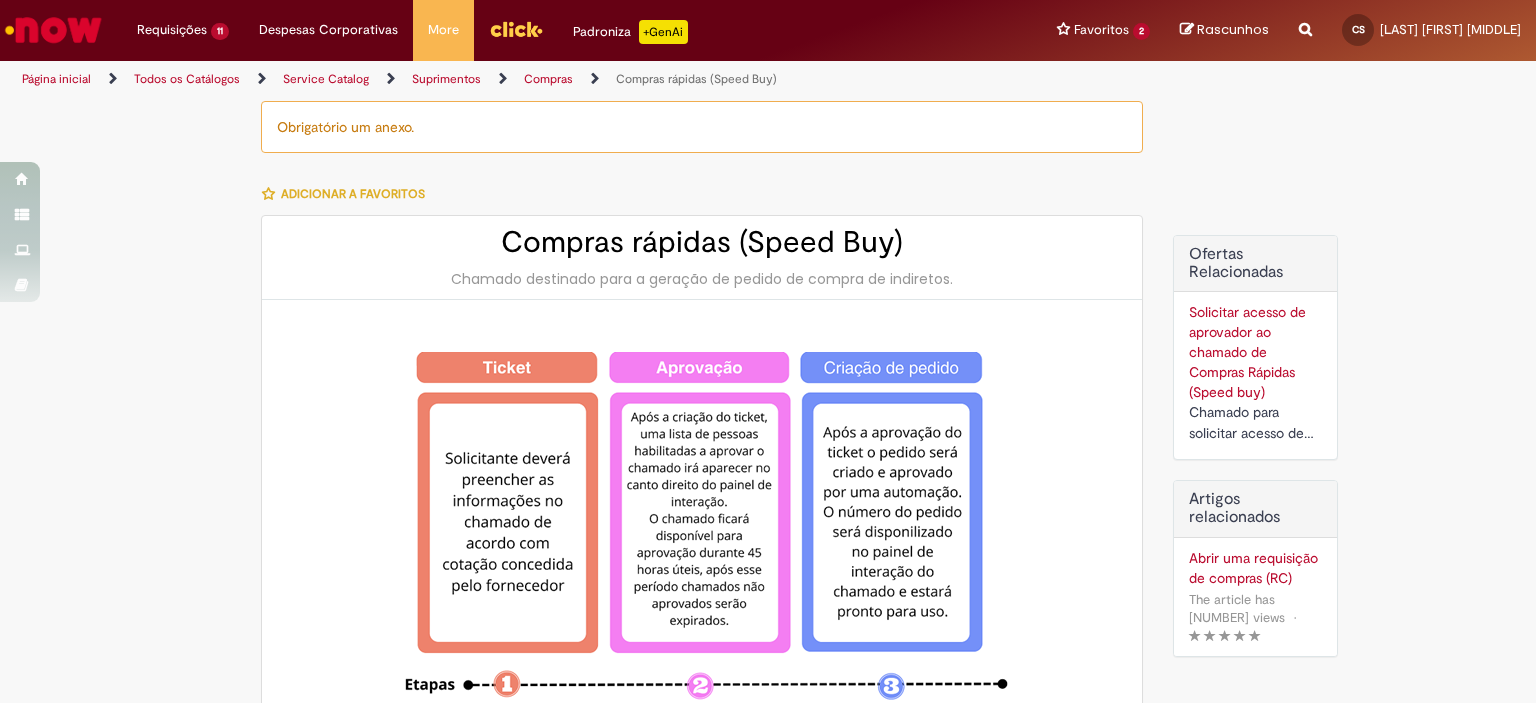 click on "Chamado destinado para a geração de pedido de compra de indiretos." at bounding box center (702, 279) 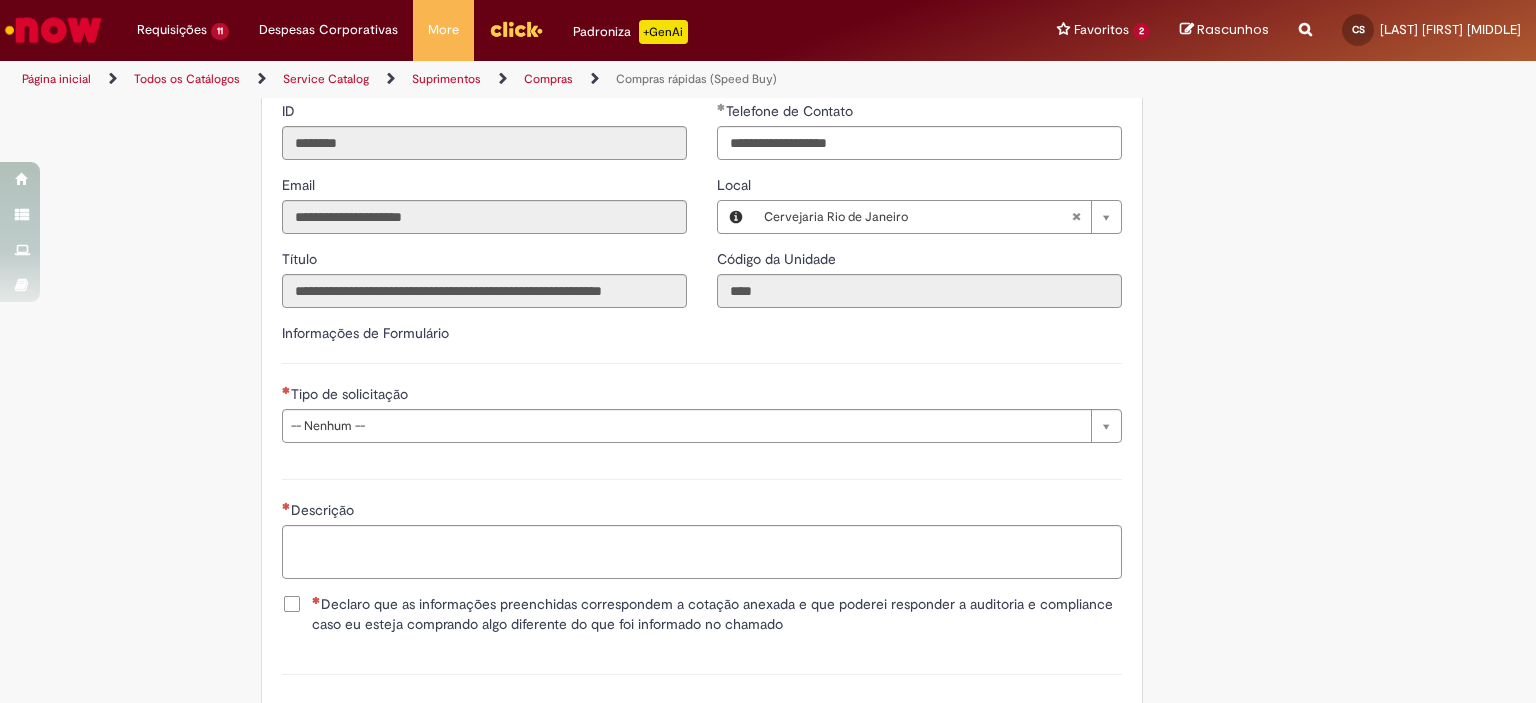 scroll, scrollTop: 2700, scrollLeft: 0, axis: vertical 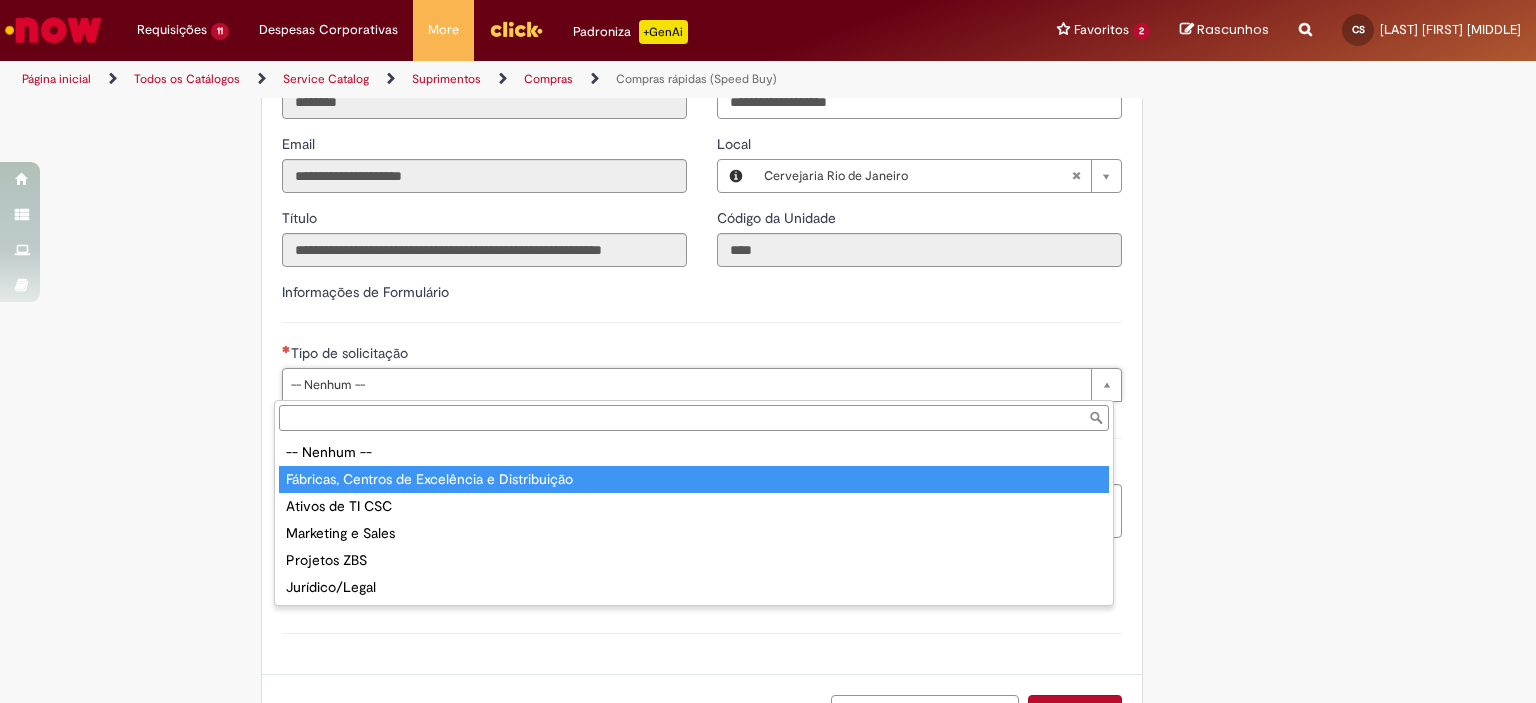 type on "**********" 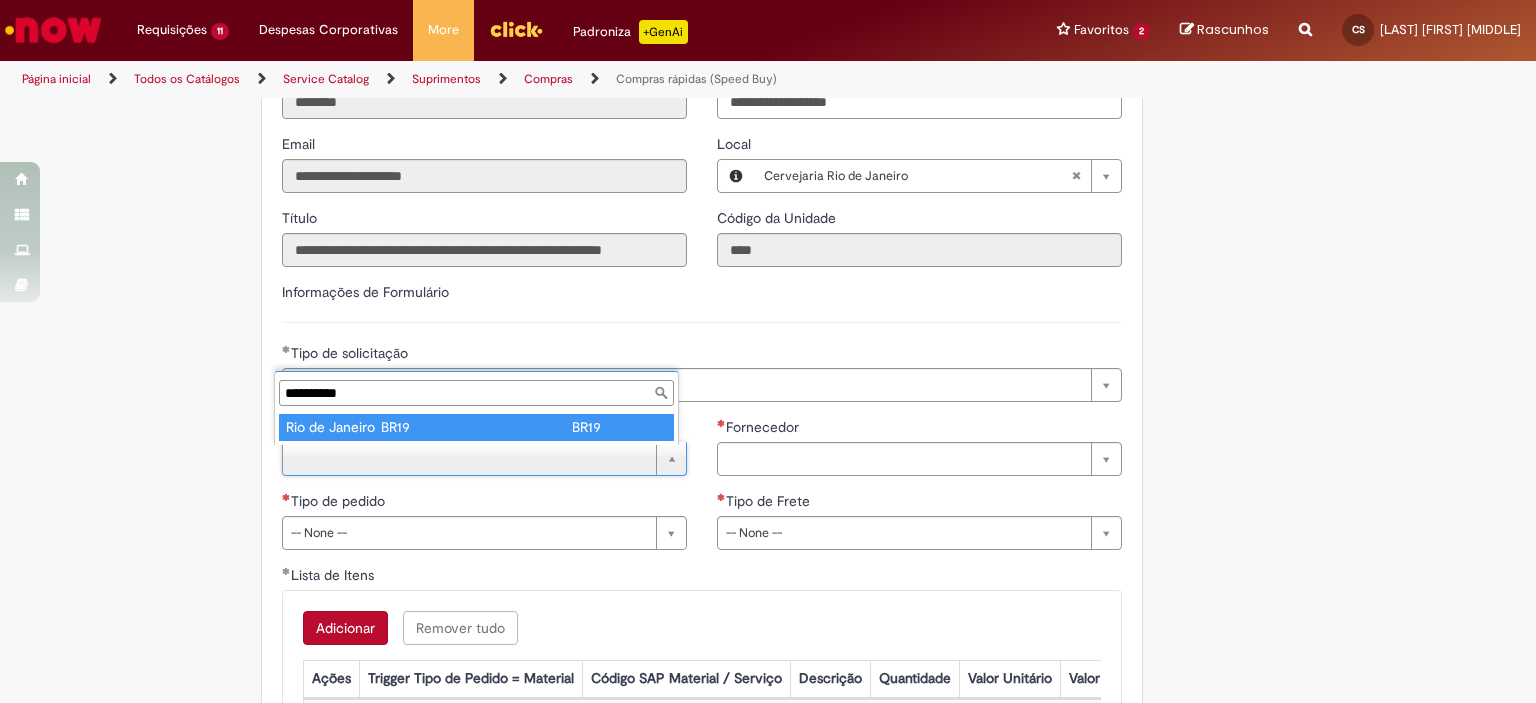 type on "**********" 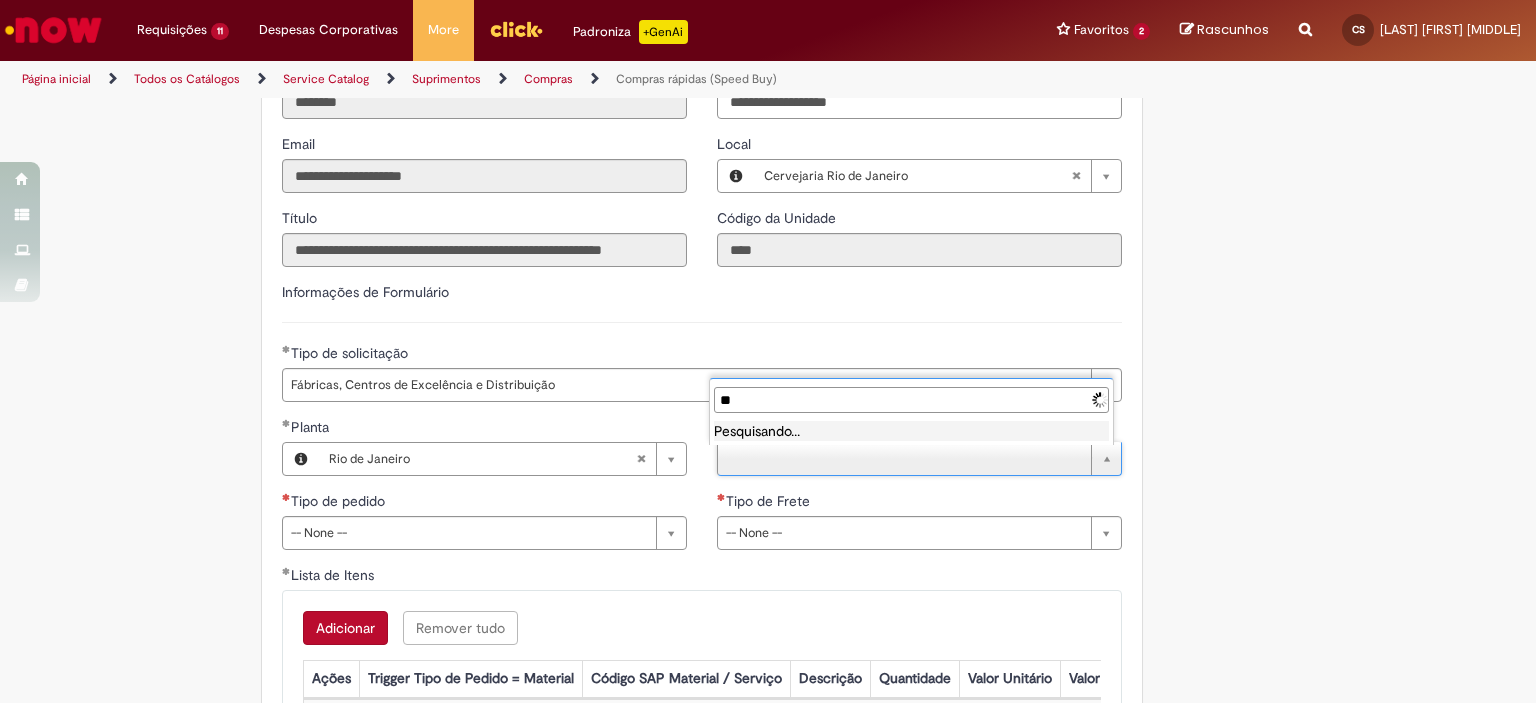 type on "*" 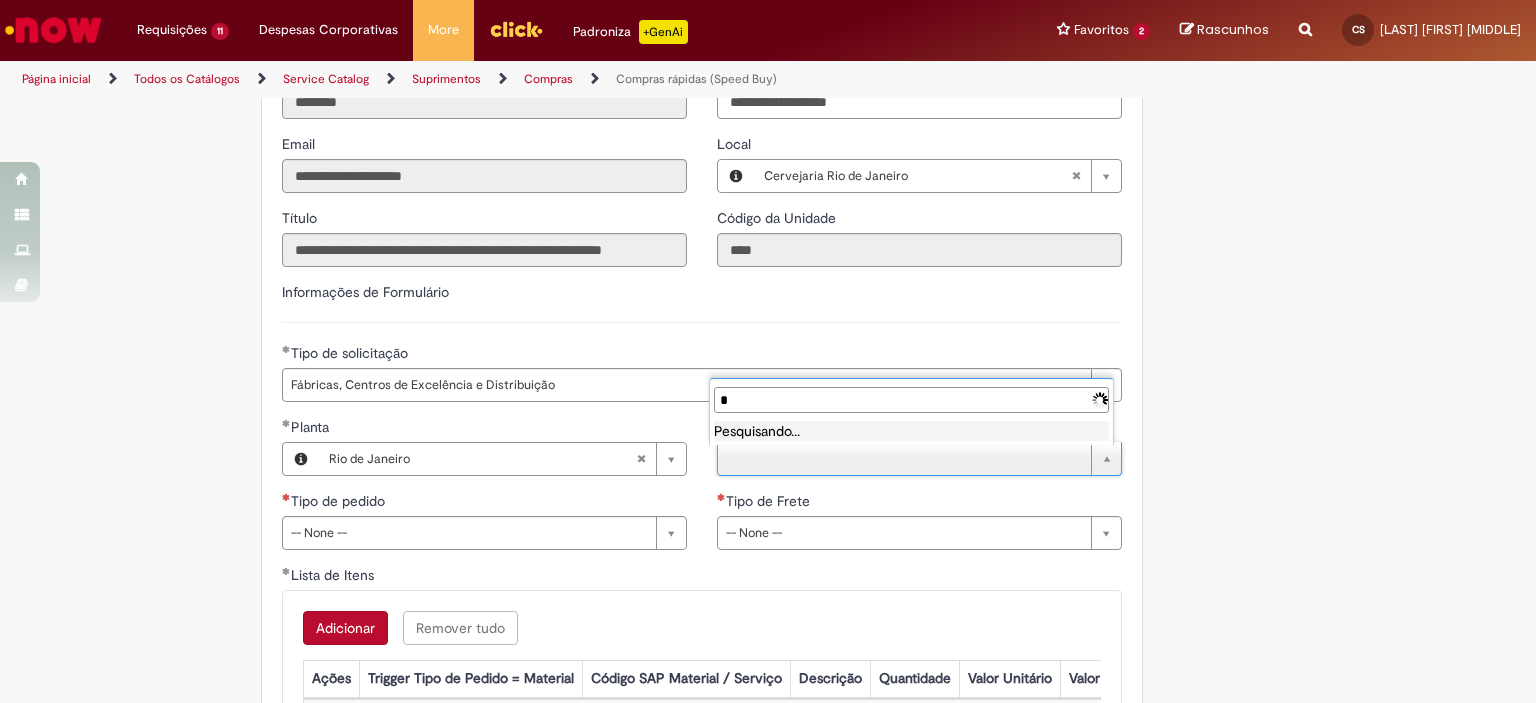 type 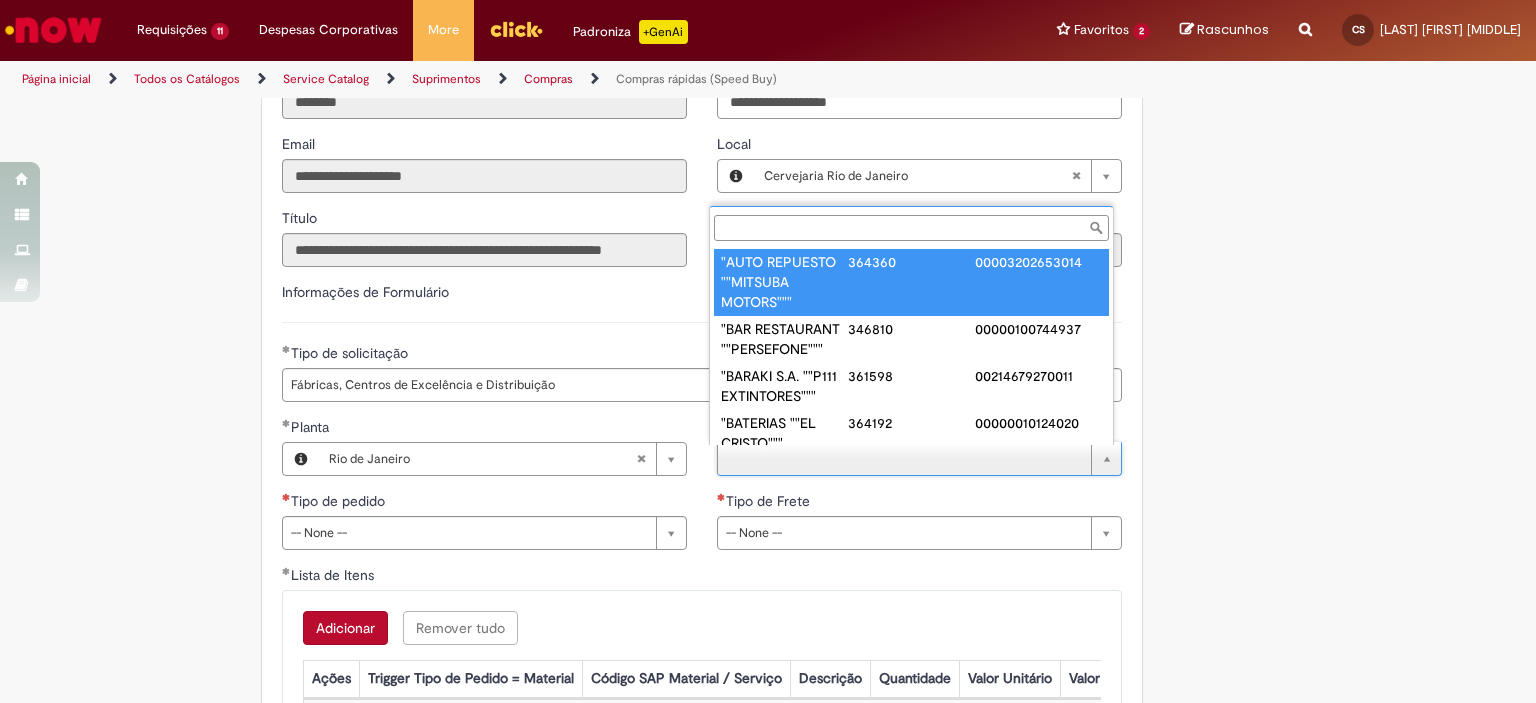 scroll, scrollTop: 8, scrollLeft: 0, axis: vertical 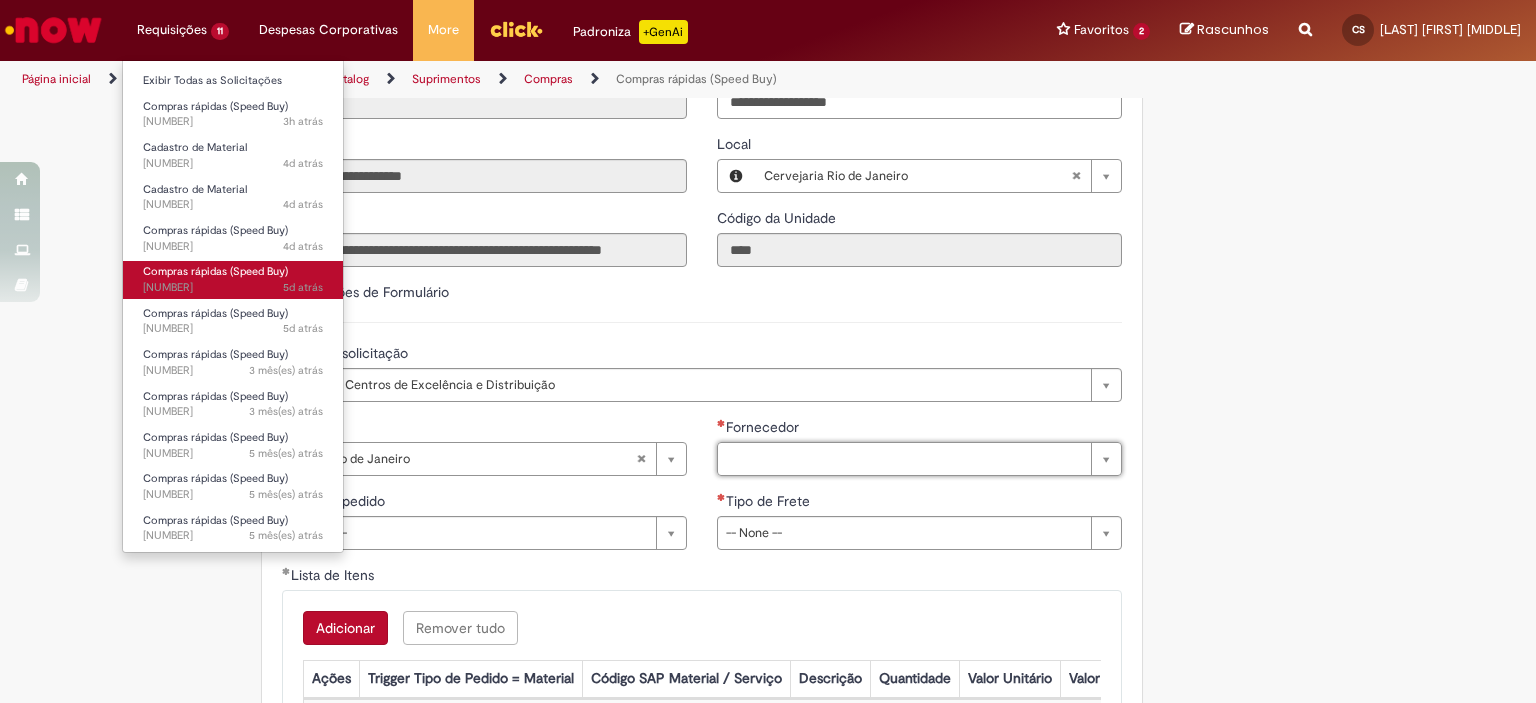 click on "Compras rápidas (Speed Buy)" at bounding box center [215, 271] 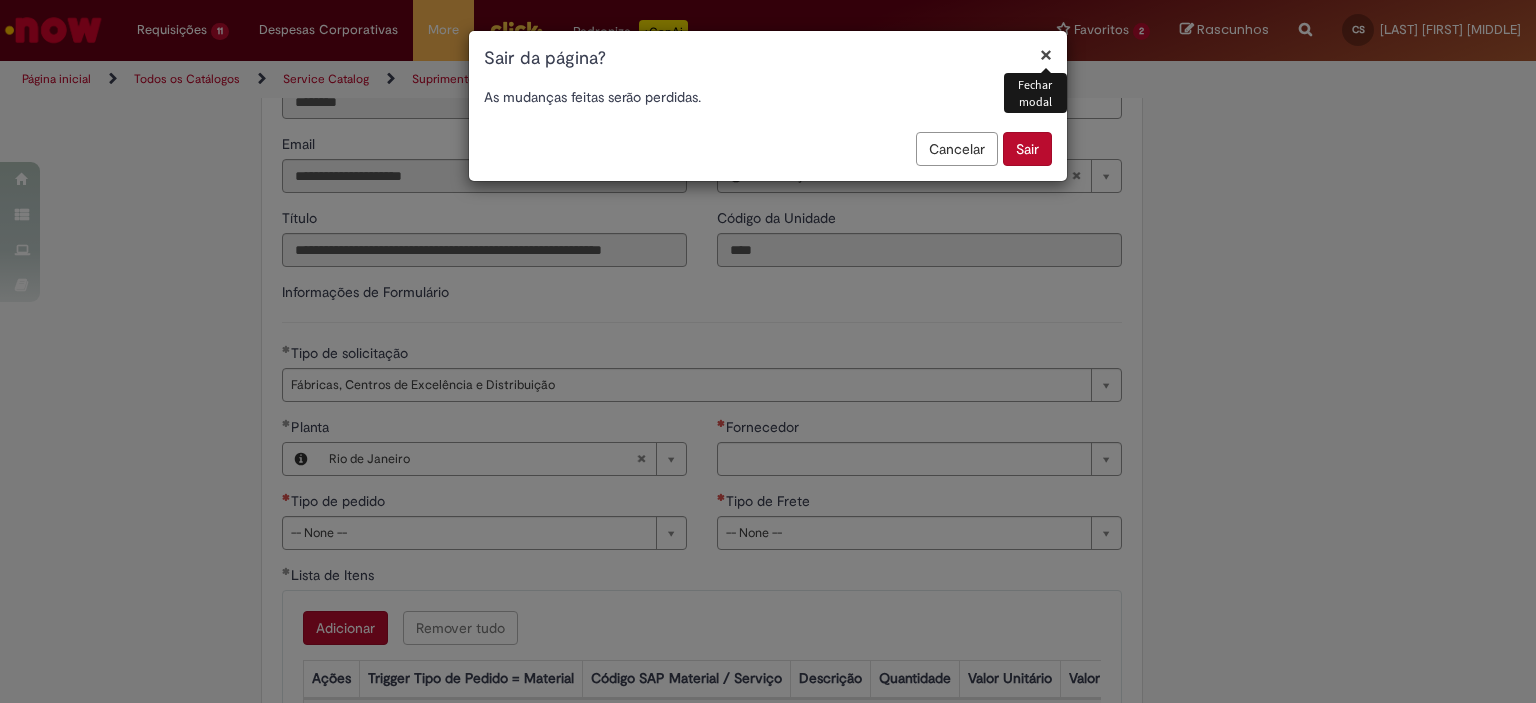 click on "Sair" at bounding box center [1027, 149] 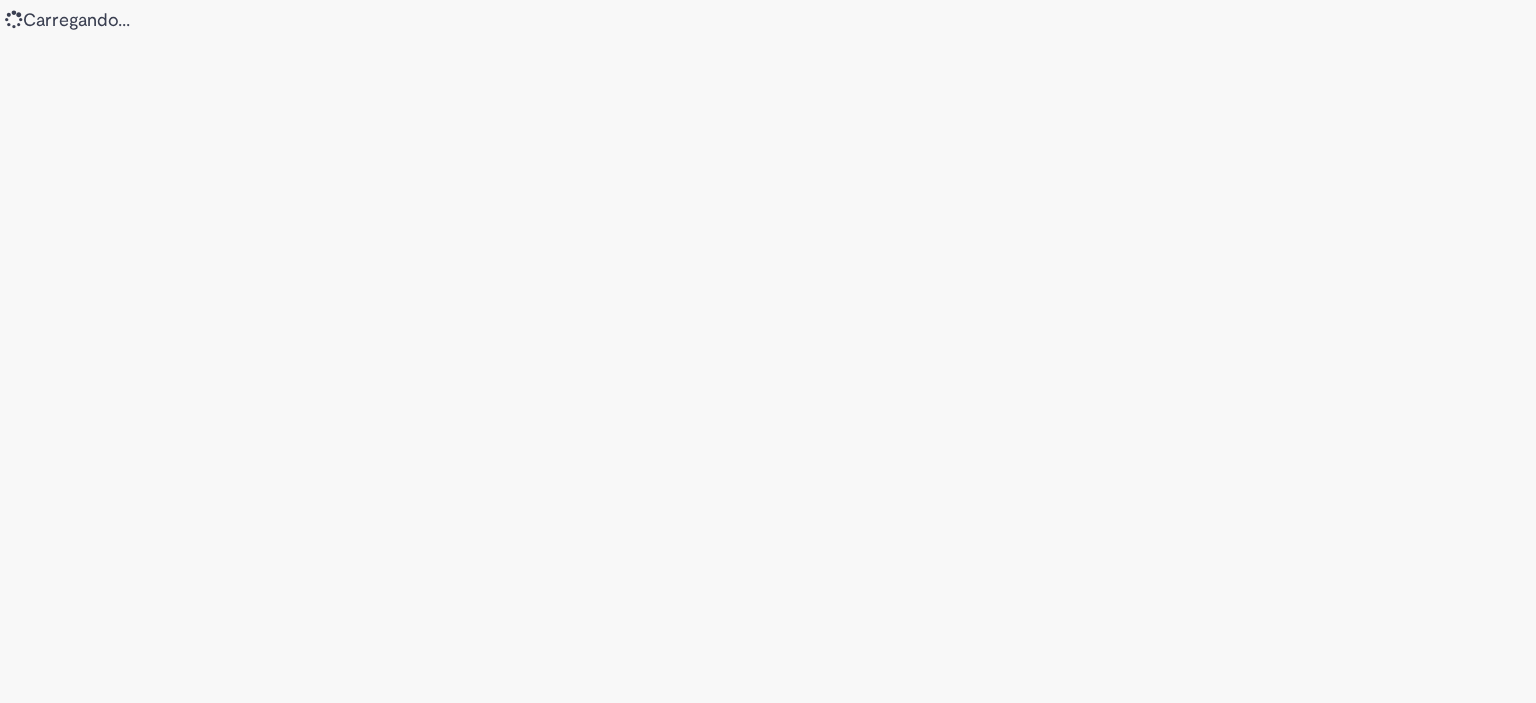 scroll, scrollTop: 0, scrollLeft: 0, axis: both 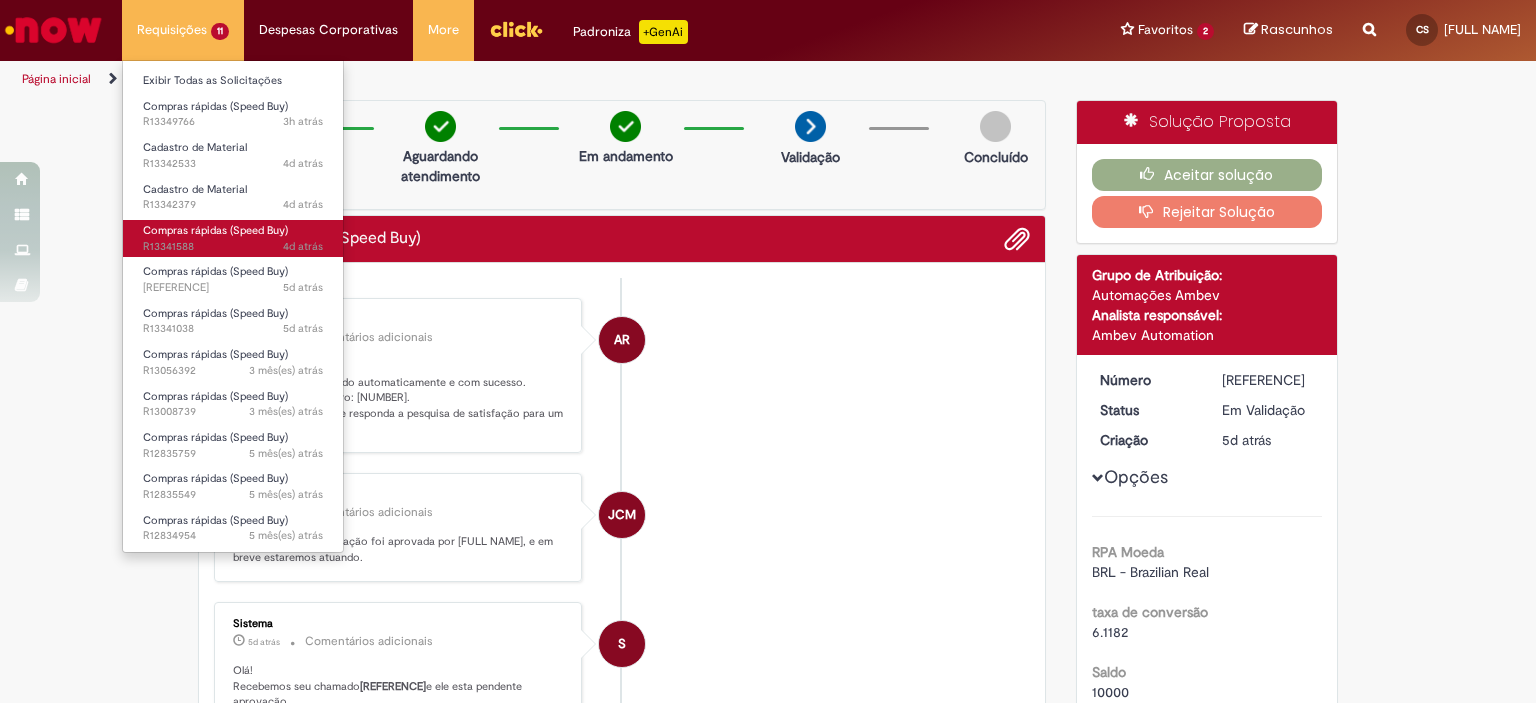 click on "Compras rápidas (Speed Buy)" at bounding box center (215, 230) 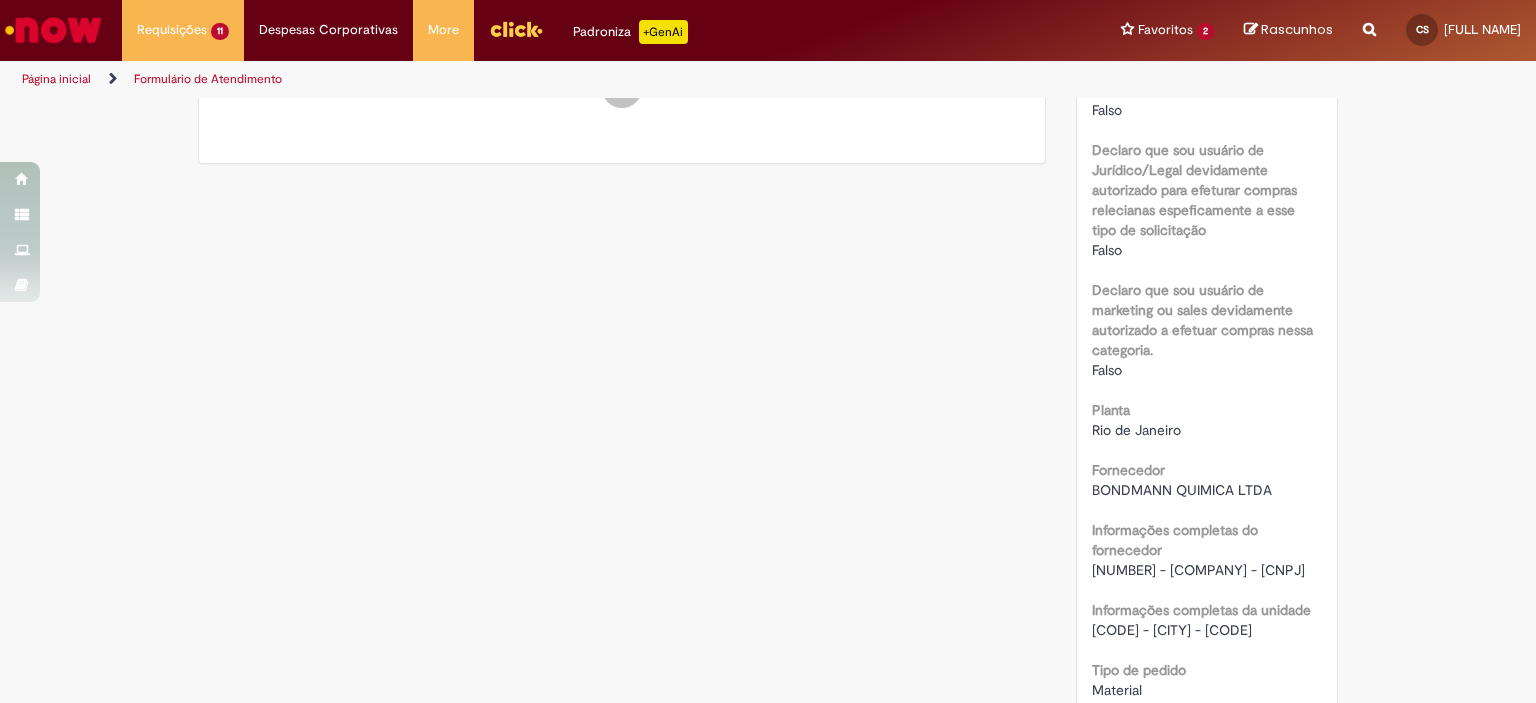scroll, scrollTop: 1200, scrollLeft: 0, axis: vertical 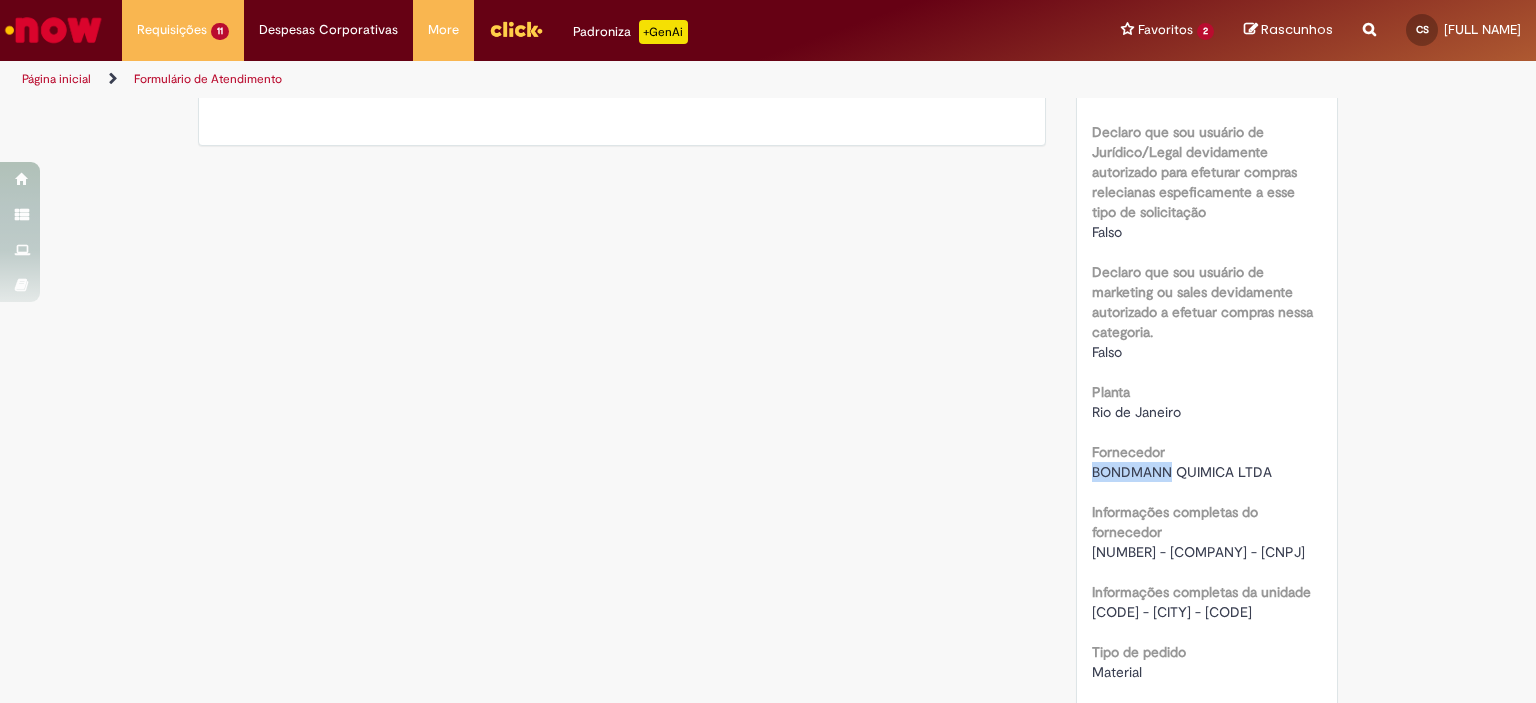 drag, startPoint x: 1086, startPoint y: 473, endPoint x: 1163, endPoint y: 473, distance: 77 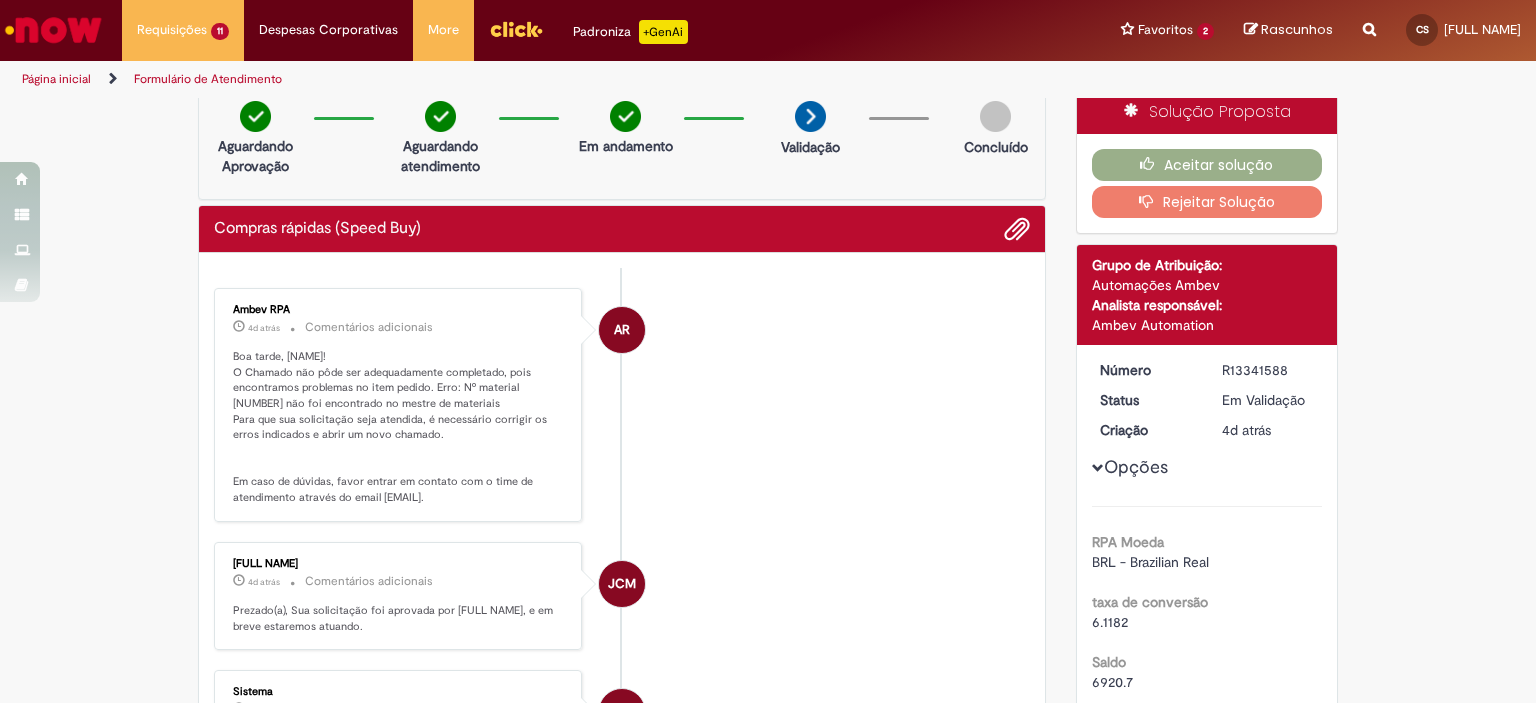 scroll, scrollTop: 0, scrollLeft: 0, axis: both 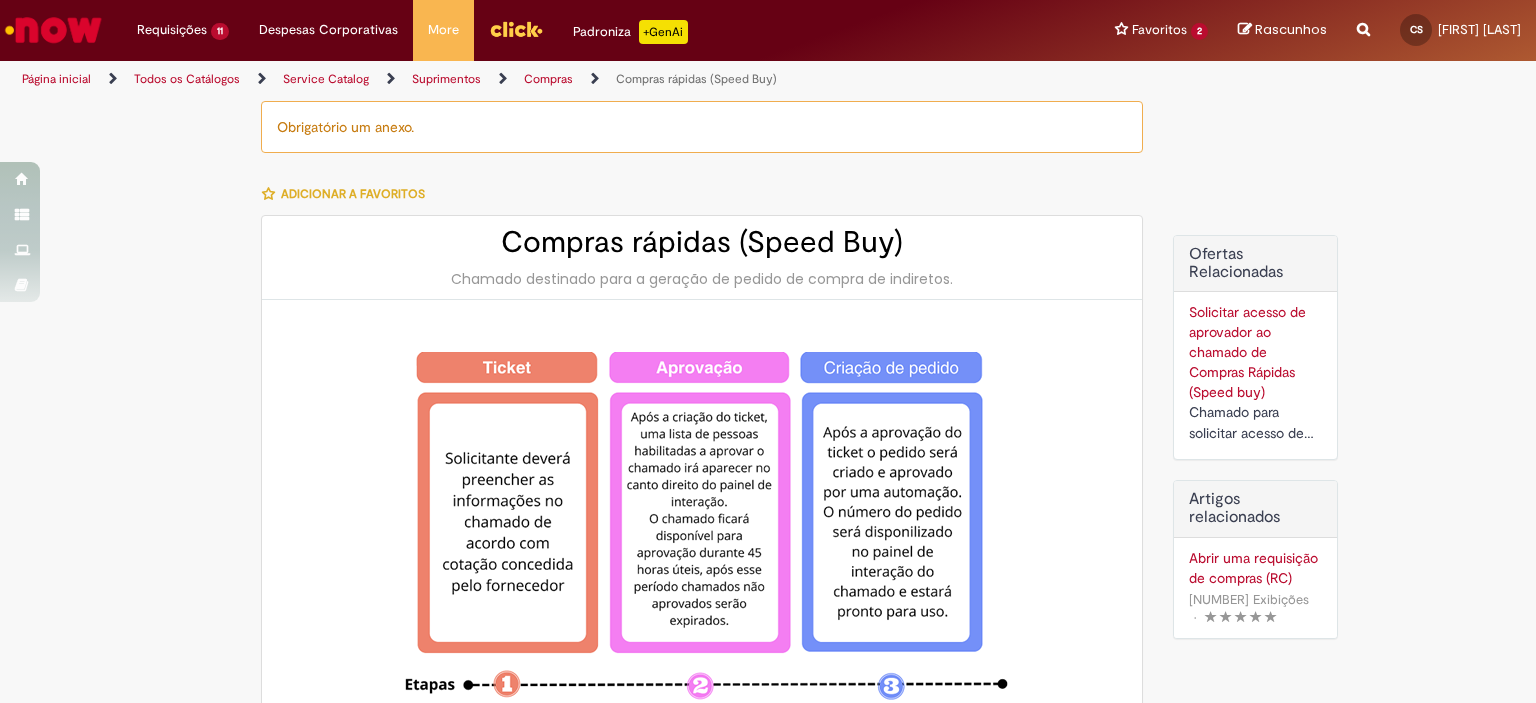 type on "********" 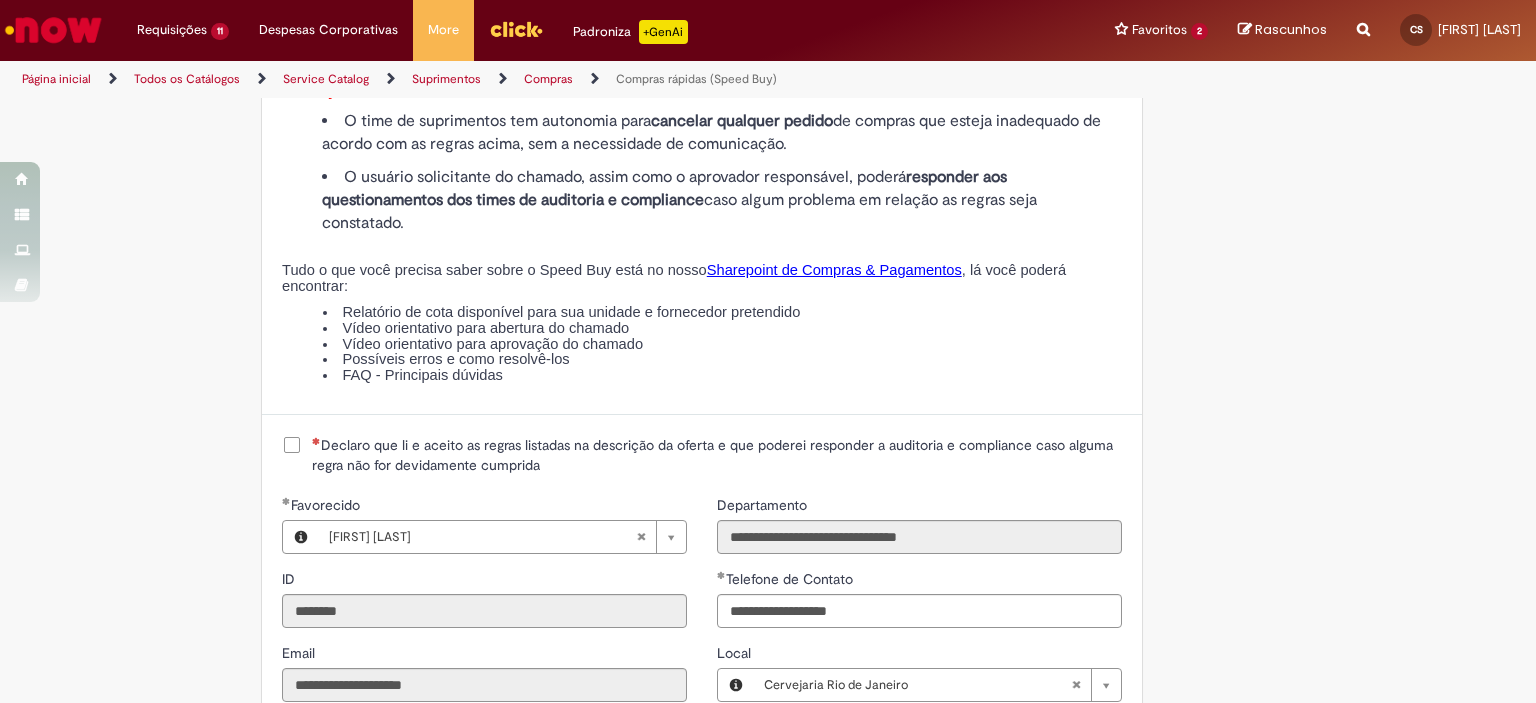 scroll, scrollTop: 2200, scrollLeft: 0, axis: vertical 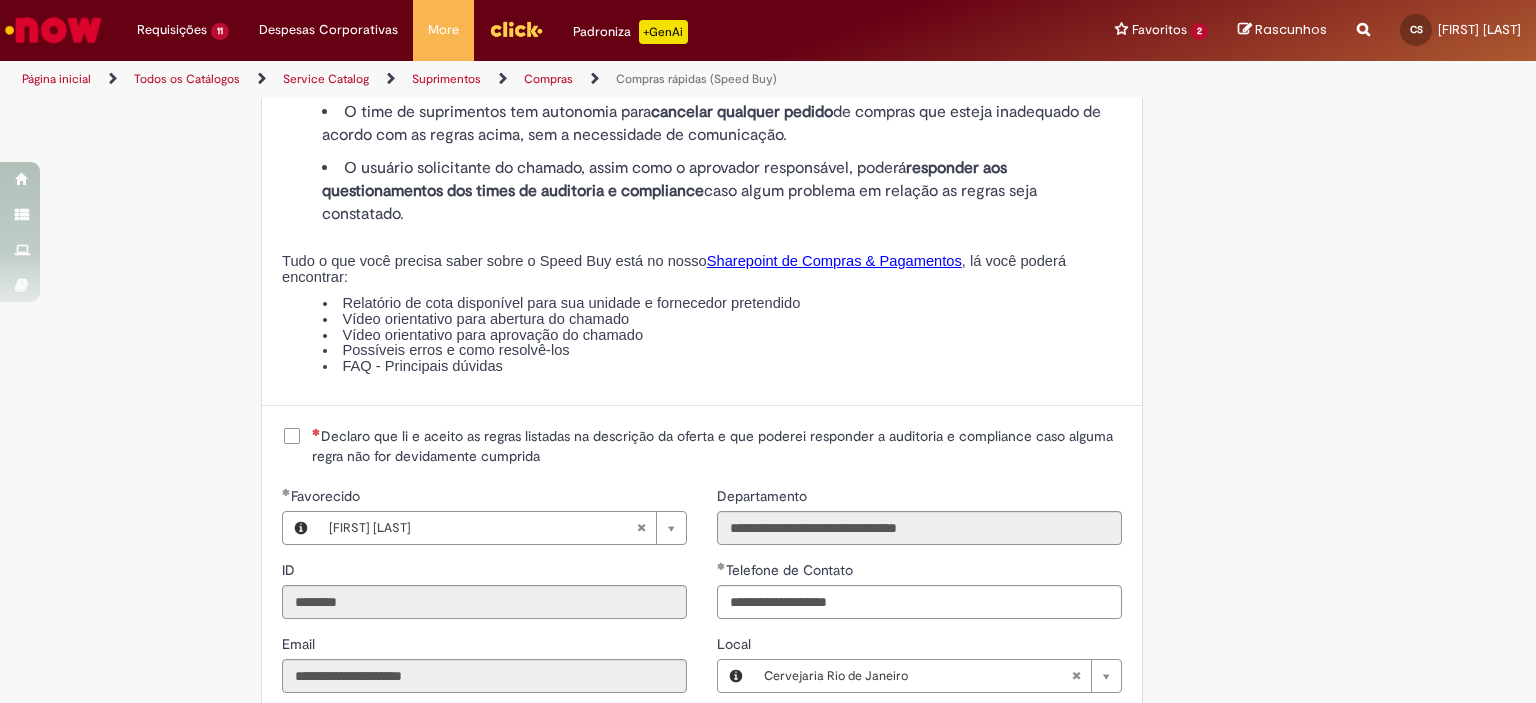 click on "Declaro que li e aceito as regras listadas na descrição da oferta e que poderei responder a auditoria e compliance caso alguma regra não for devidamente cumprida" at bounding box center [717, 446] 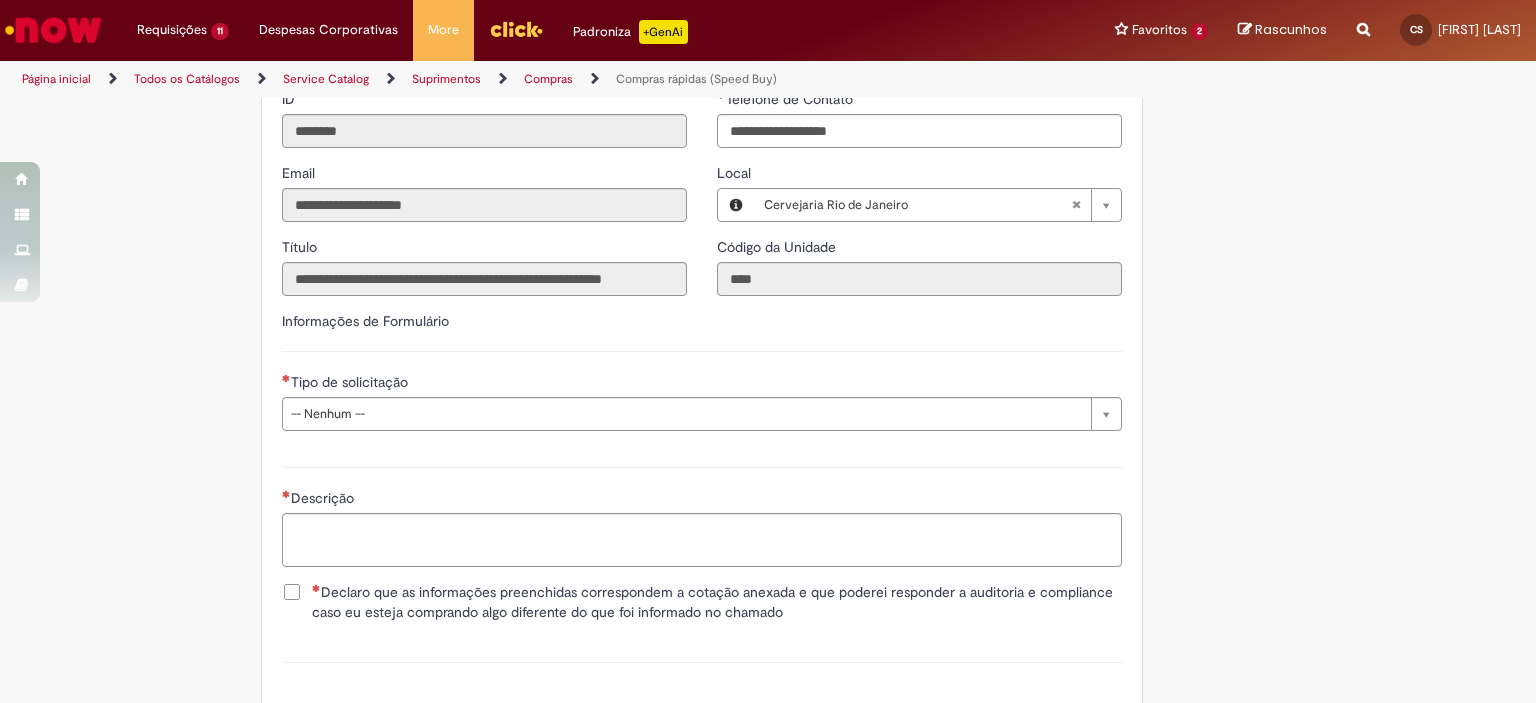 scroll, scrollTop: 2700, scrollLeft: 0, axis: vertical 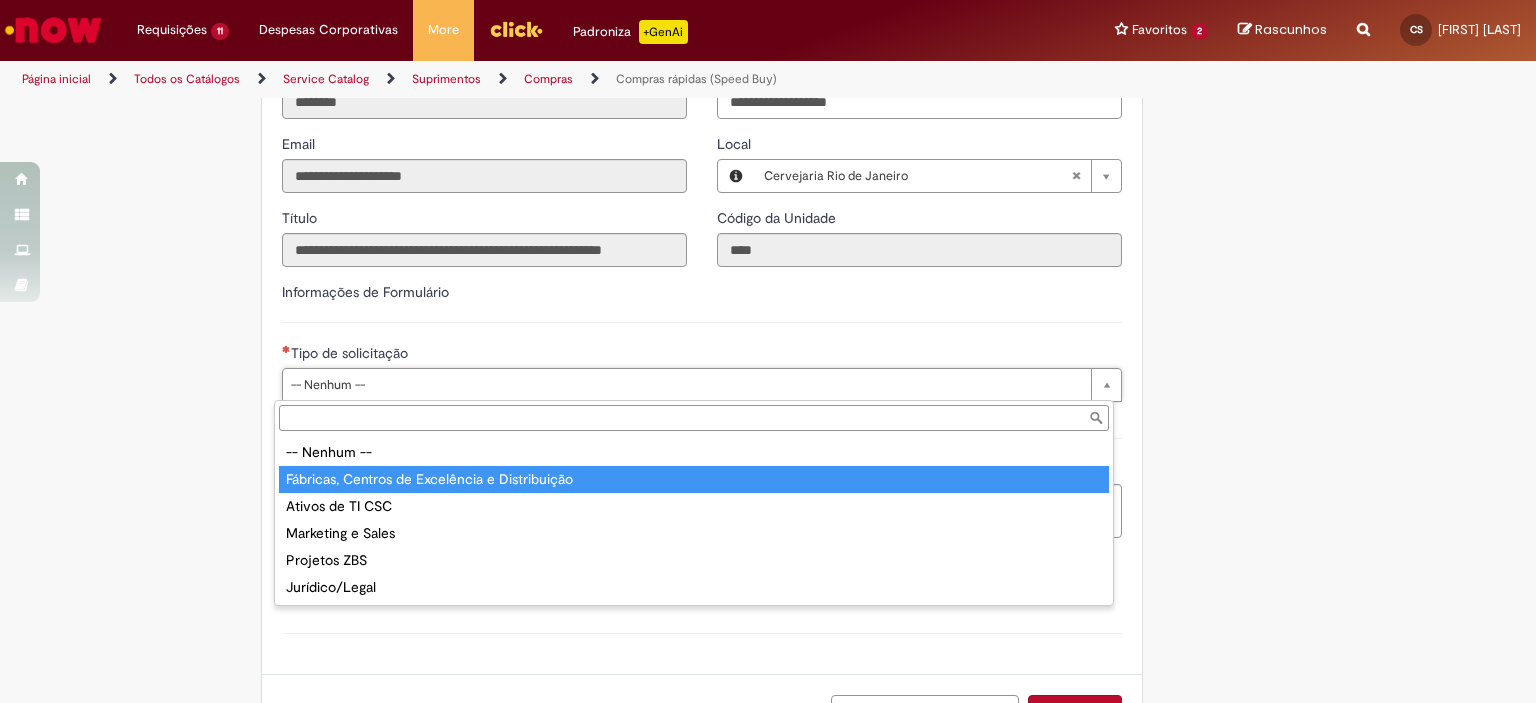 type on "**********" 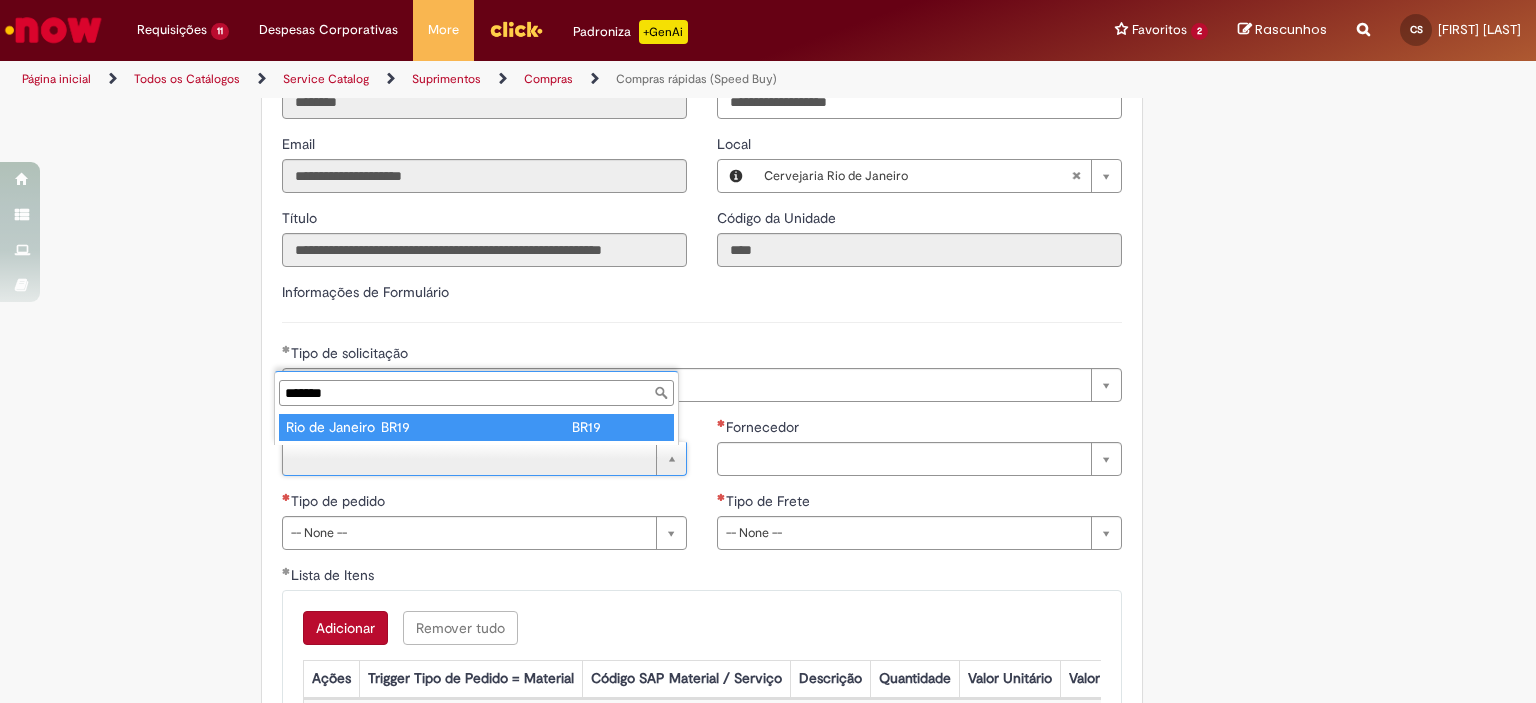 type on "******" 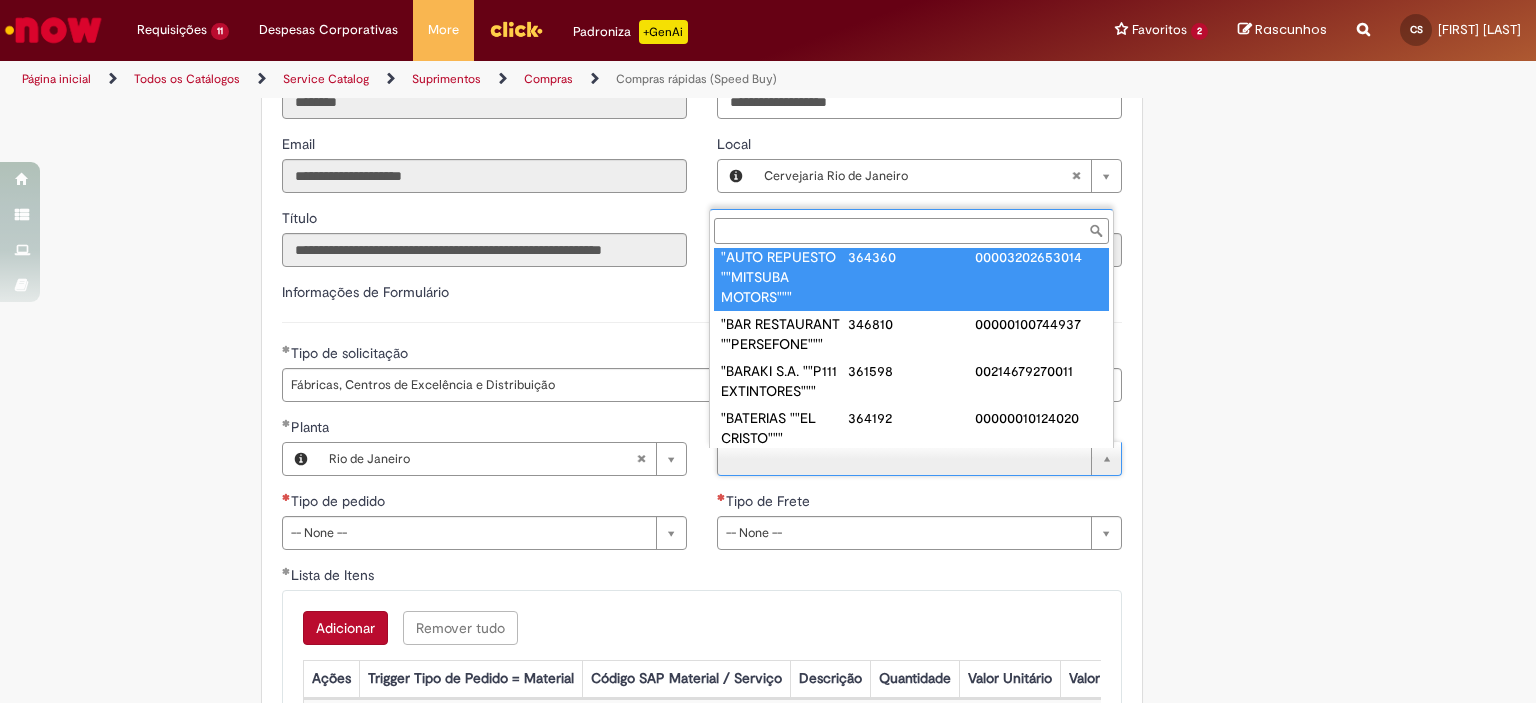 scroll, scrollTop: 0, scrollLeft: 0, axis: both 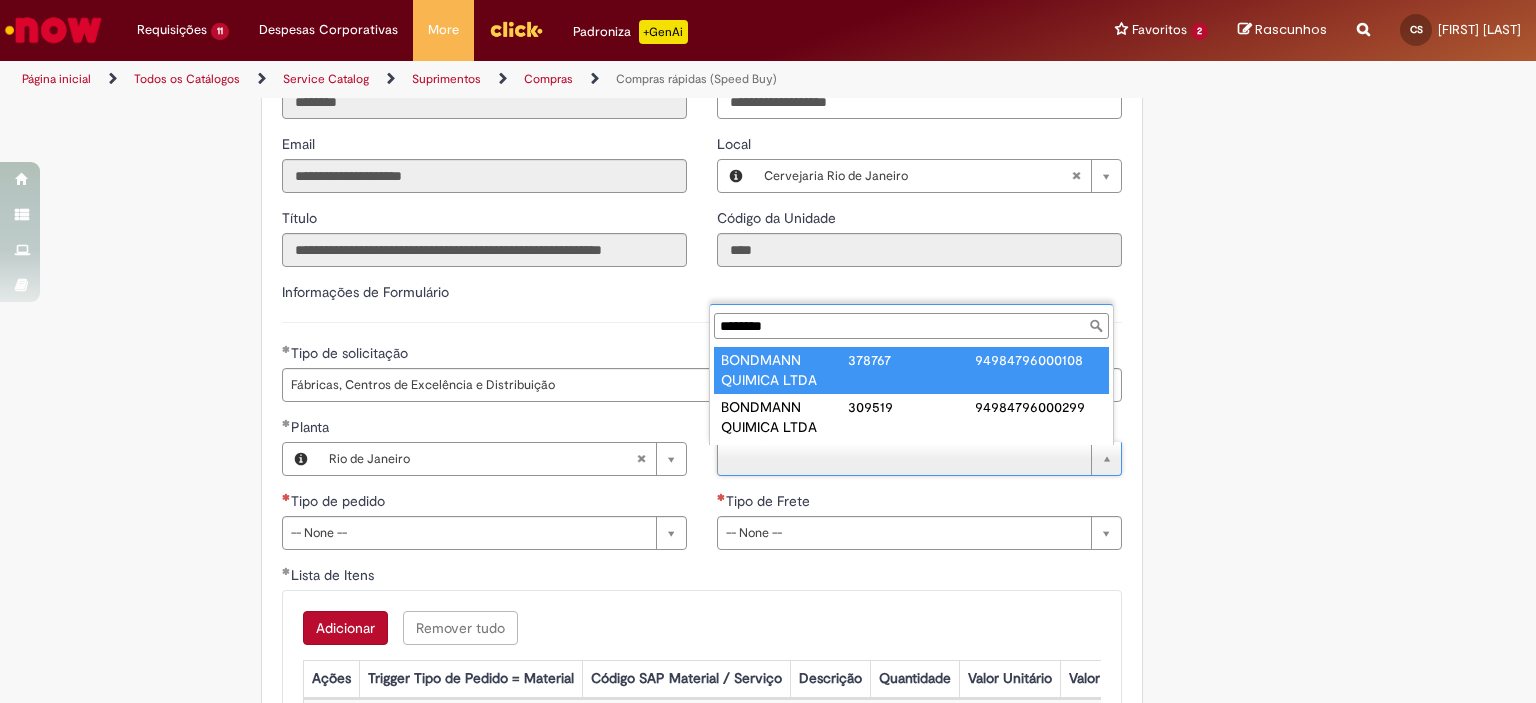 type on "********" 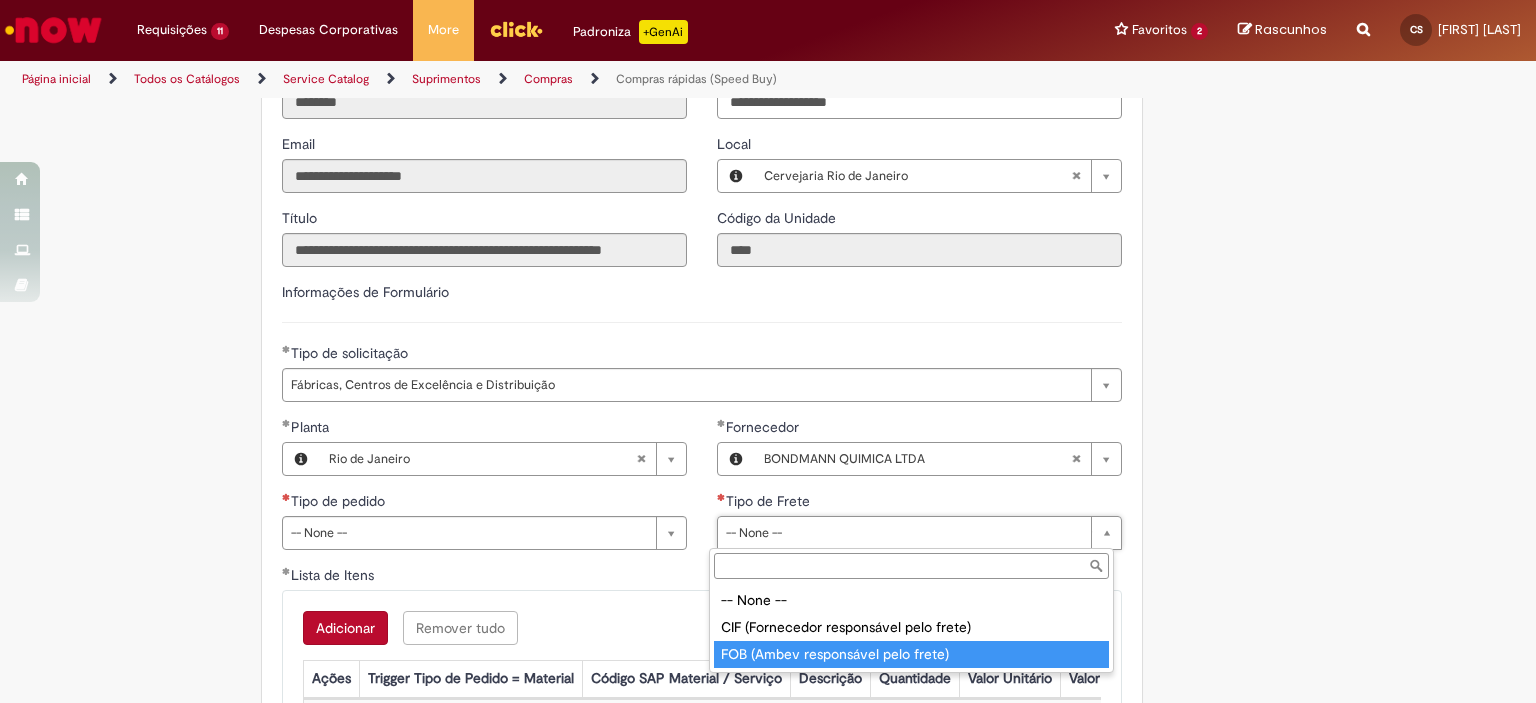 type on "**********" 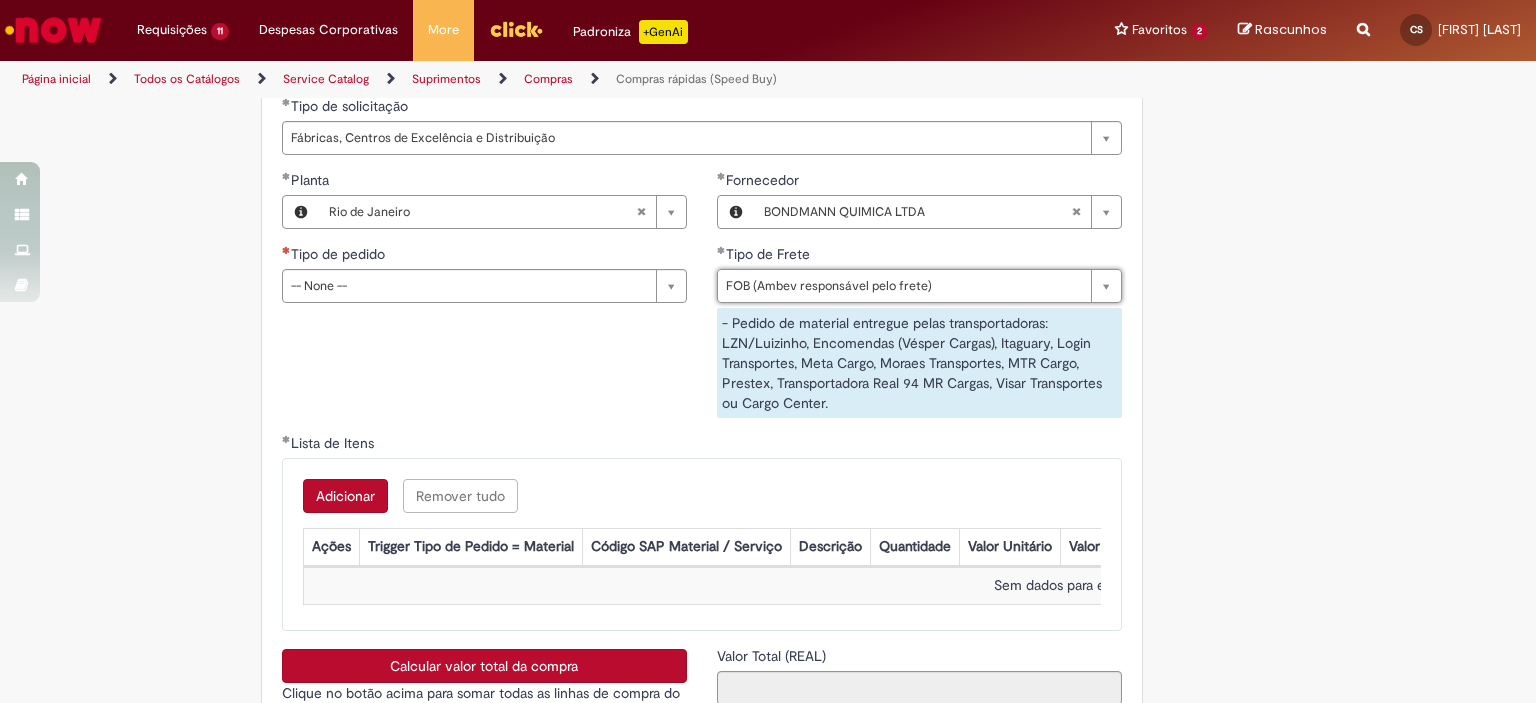 scroll, scrollTop: 3000, scrollLeft: 0, axis: vertical 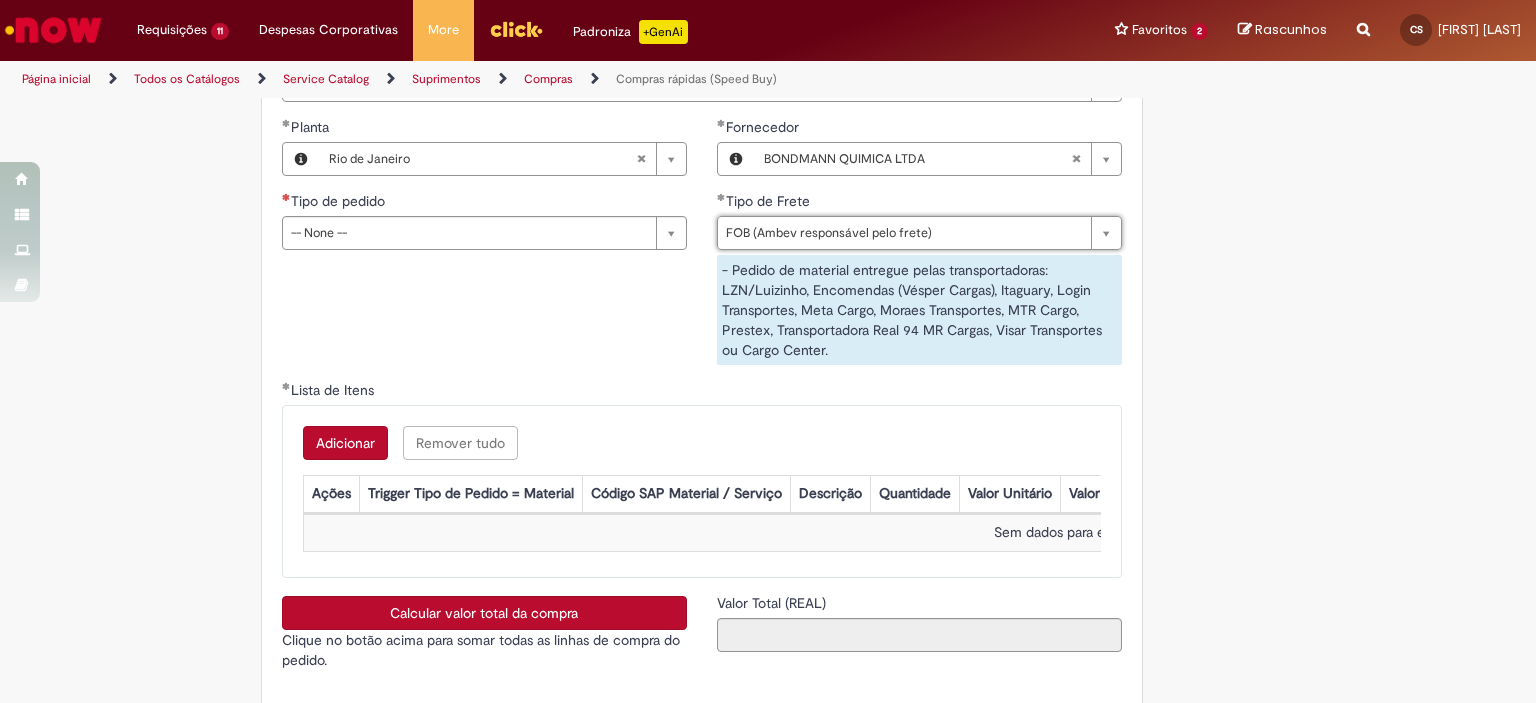 click on "Adicionar" at bounding box center [345, 443] 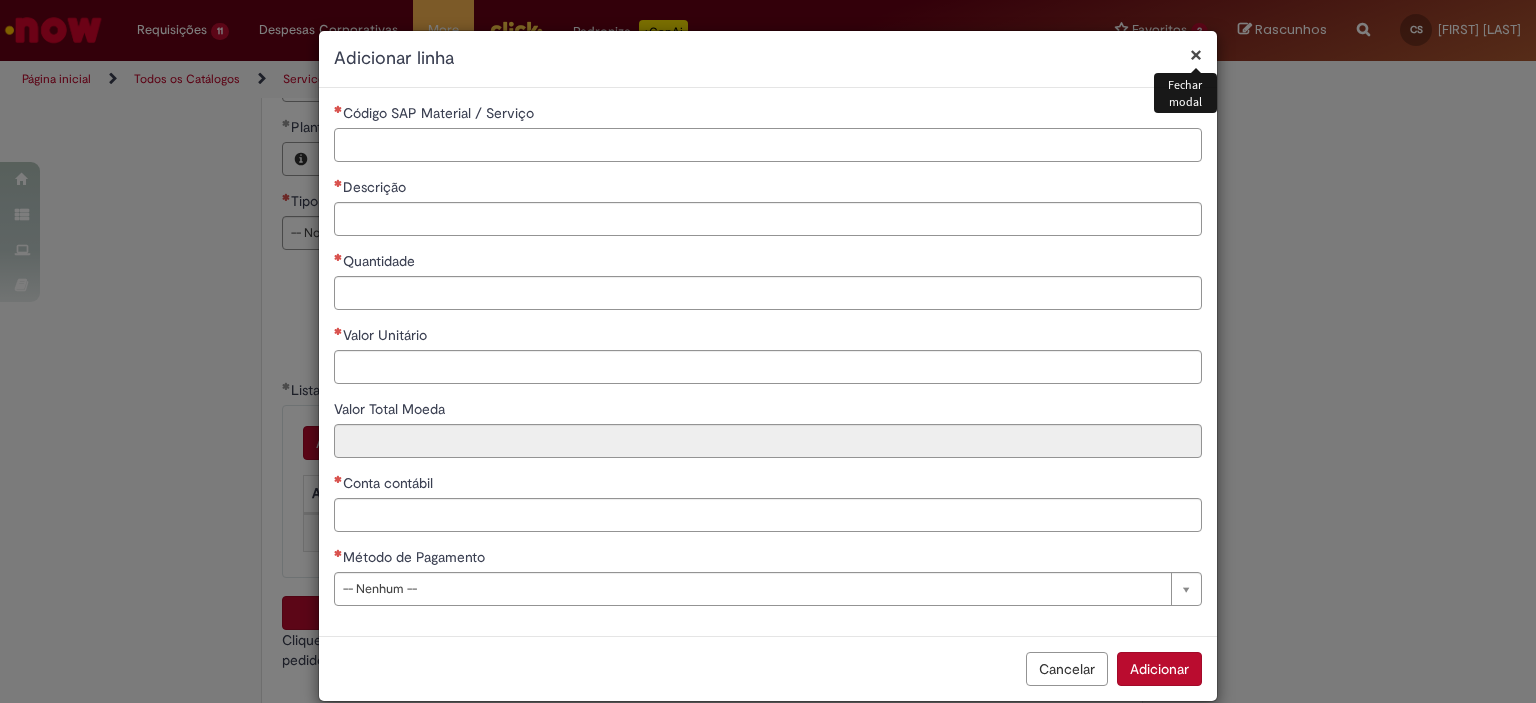 click on "Código SAP Material / Serviço" at bounding box center (768, 145) 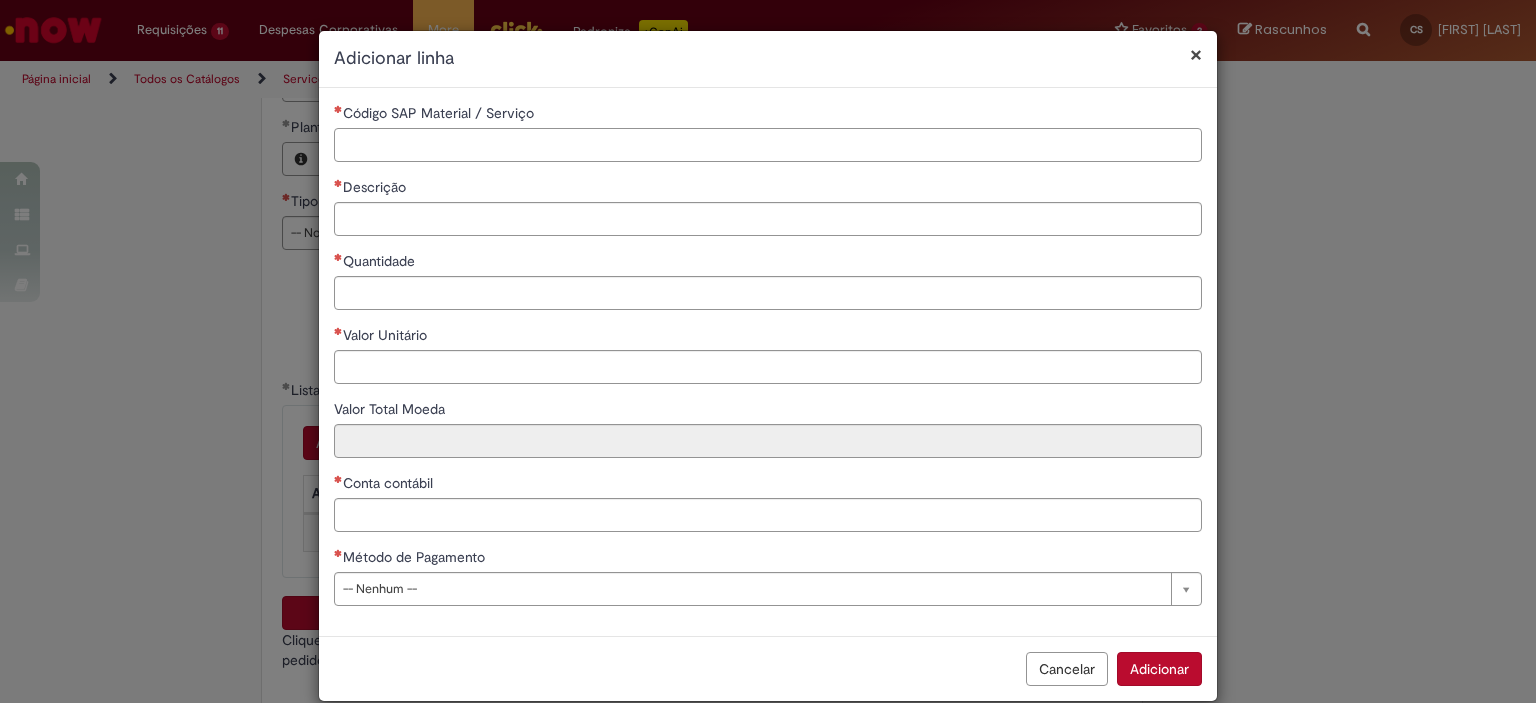 paste on "********" 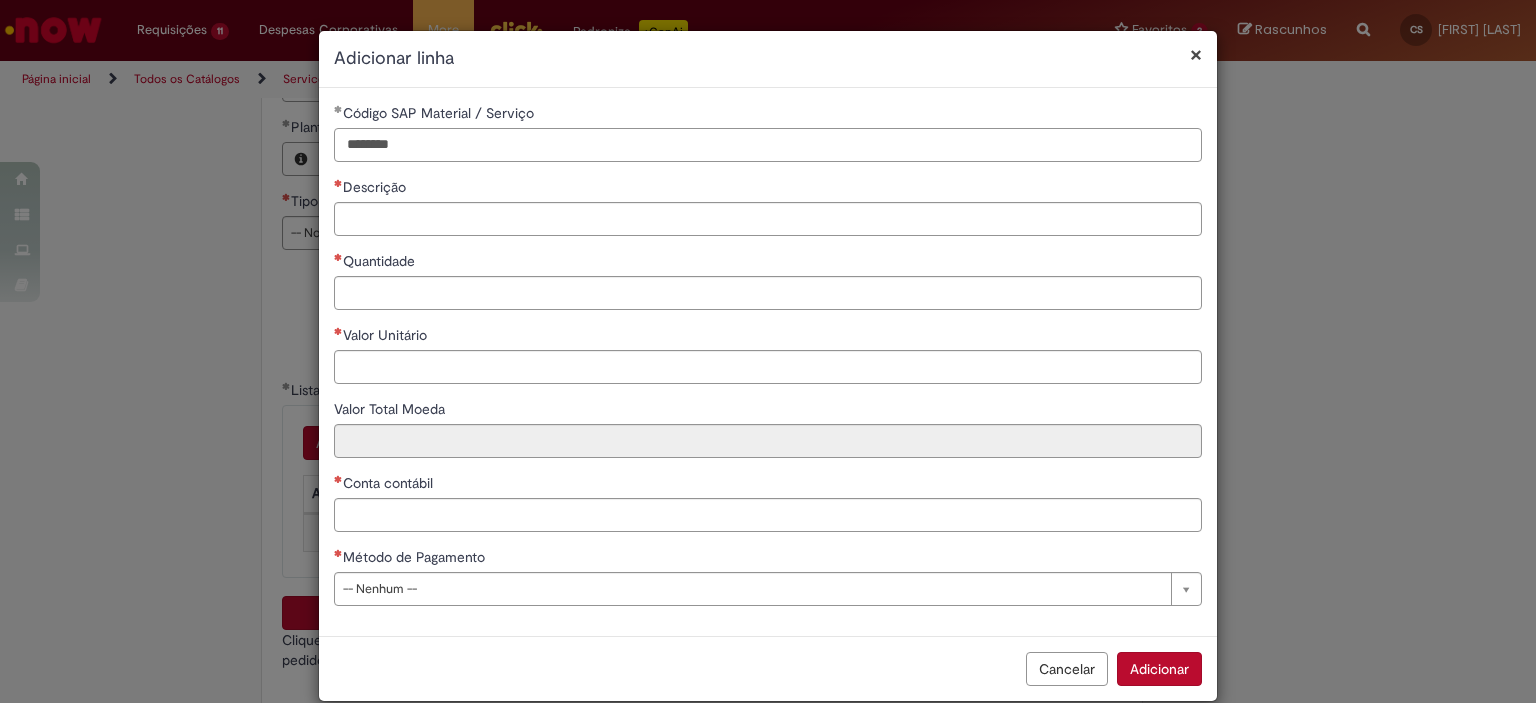 type on "********" 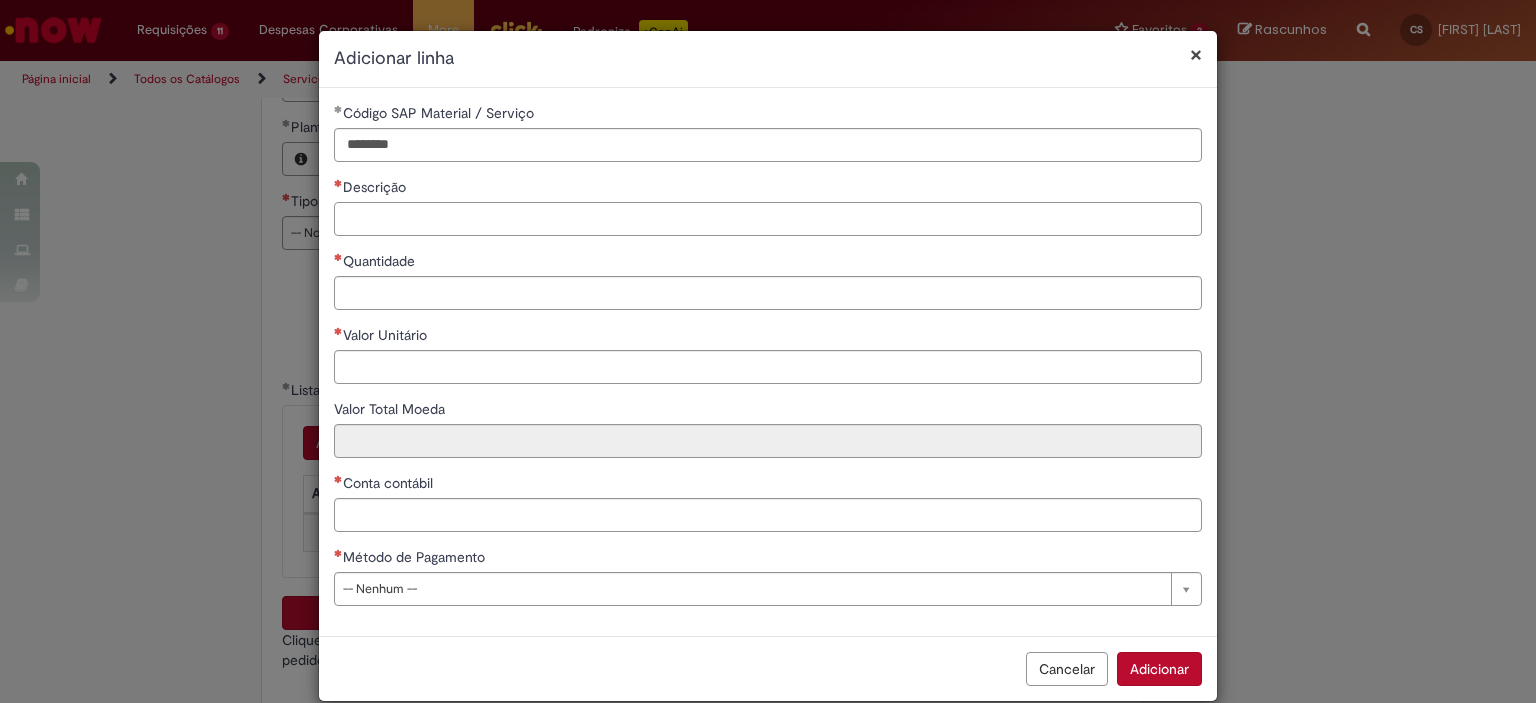 click on "Descrição" at bounding box center [768, 219] 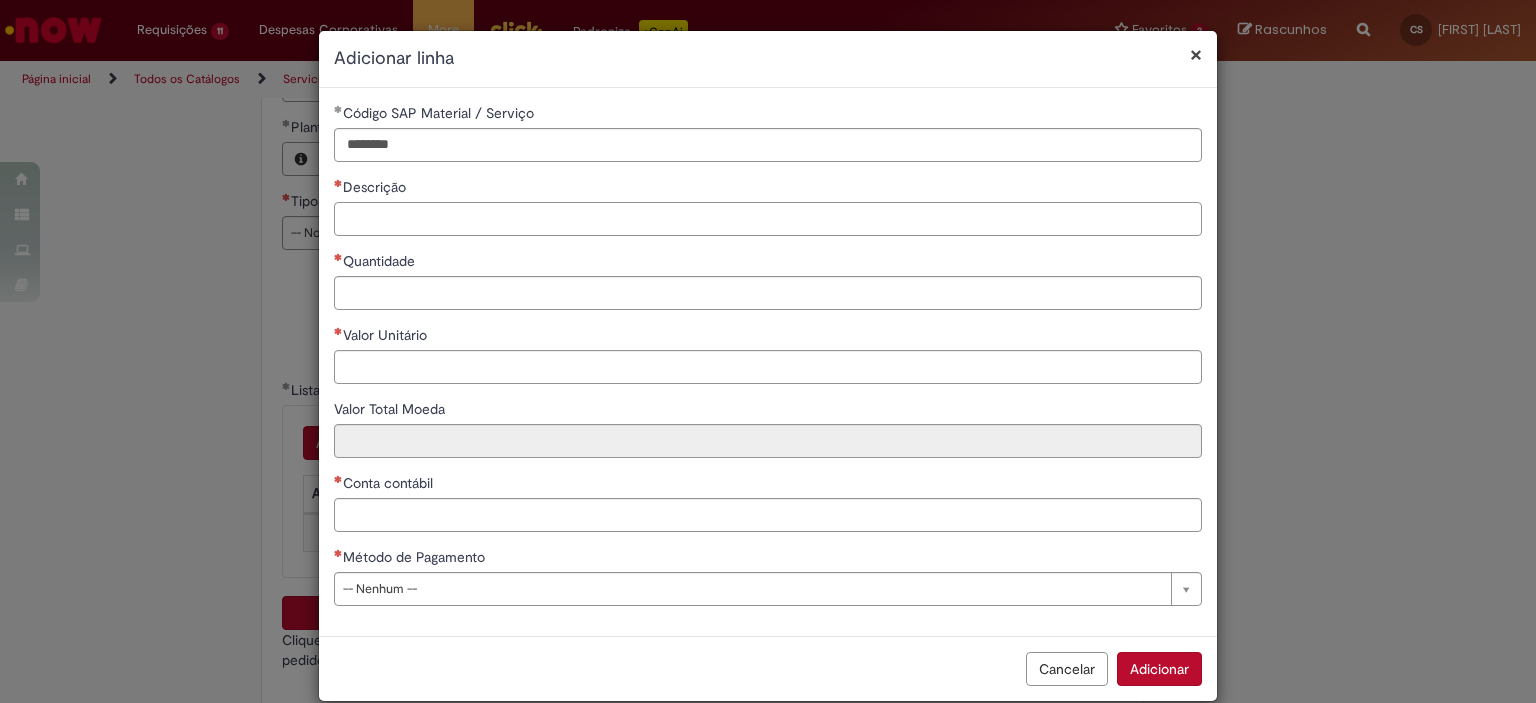 paste on "**********" 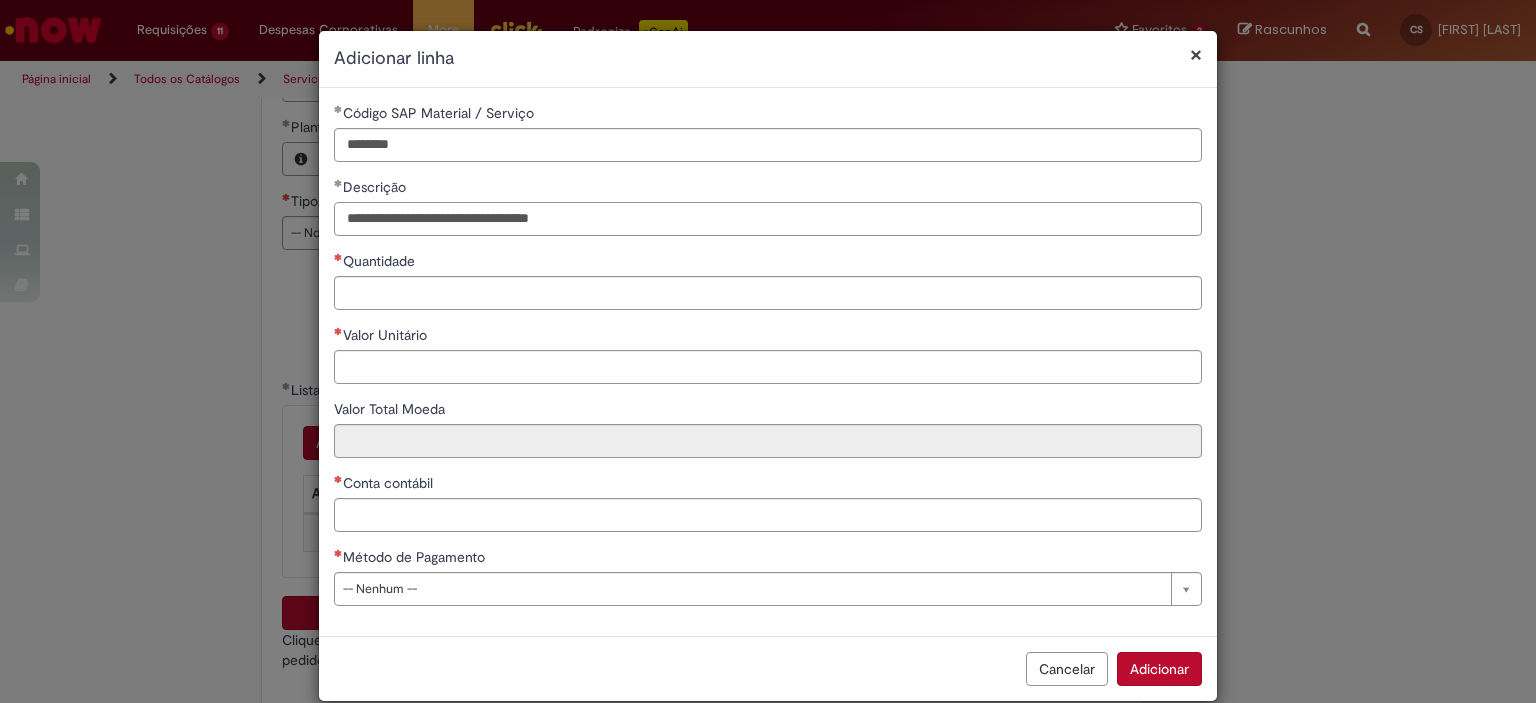 type on "**********" 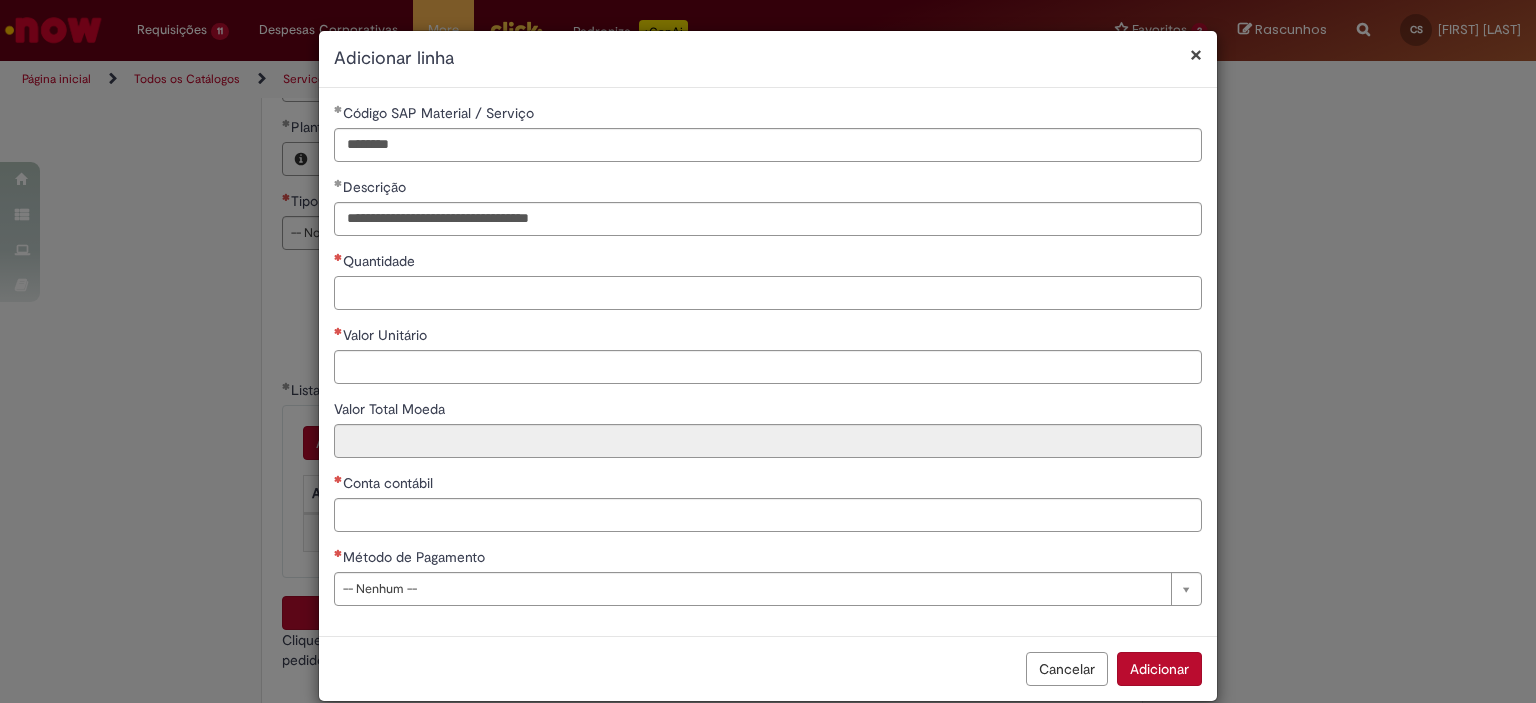 click on "Quantidade" at bounding box center (768, 293) 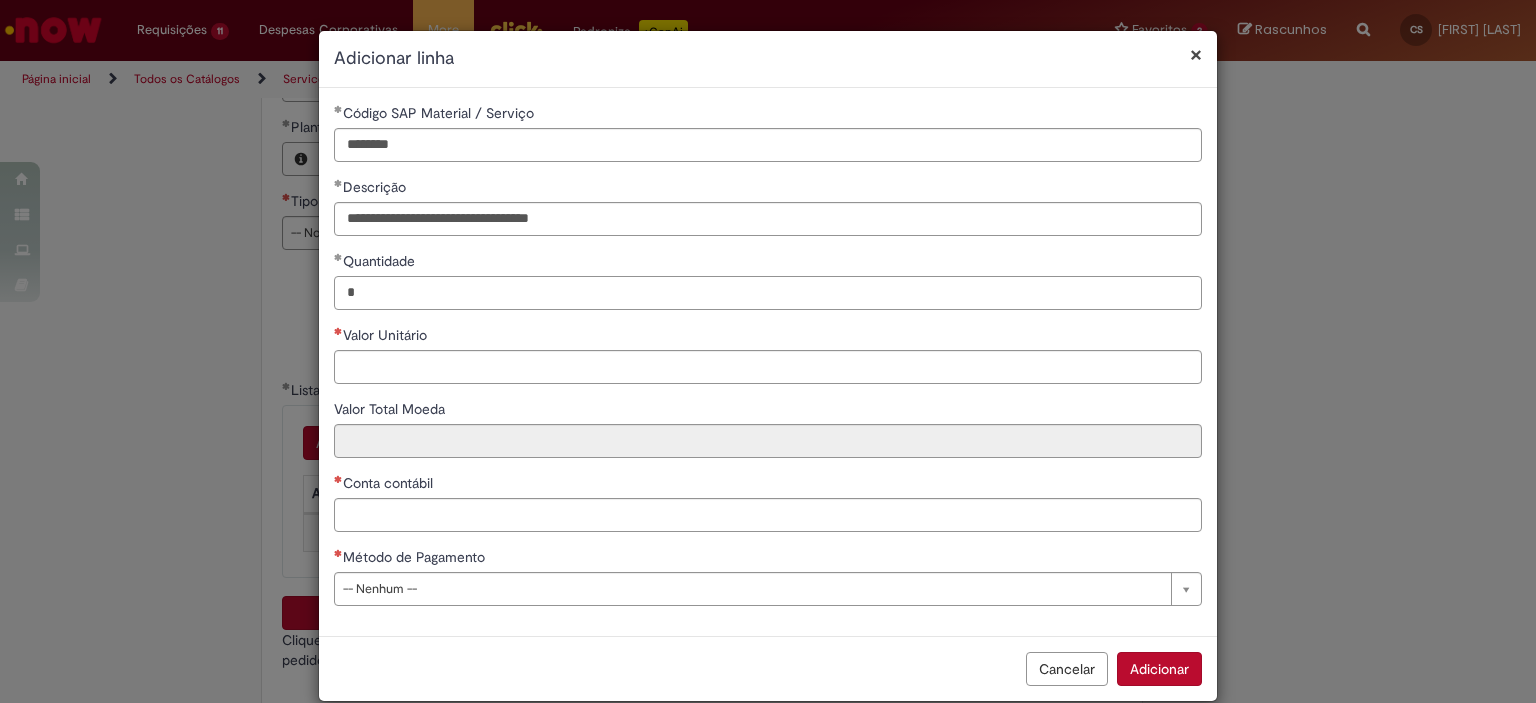 type on "*" 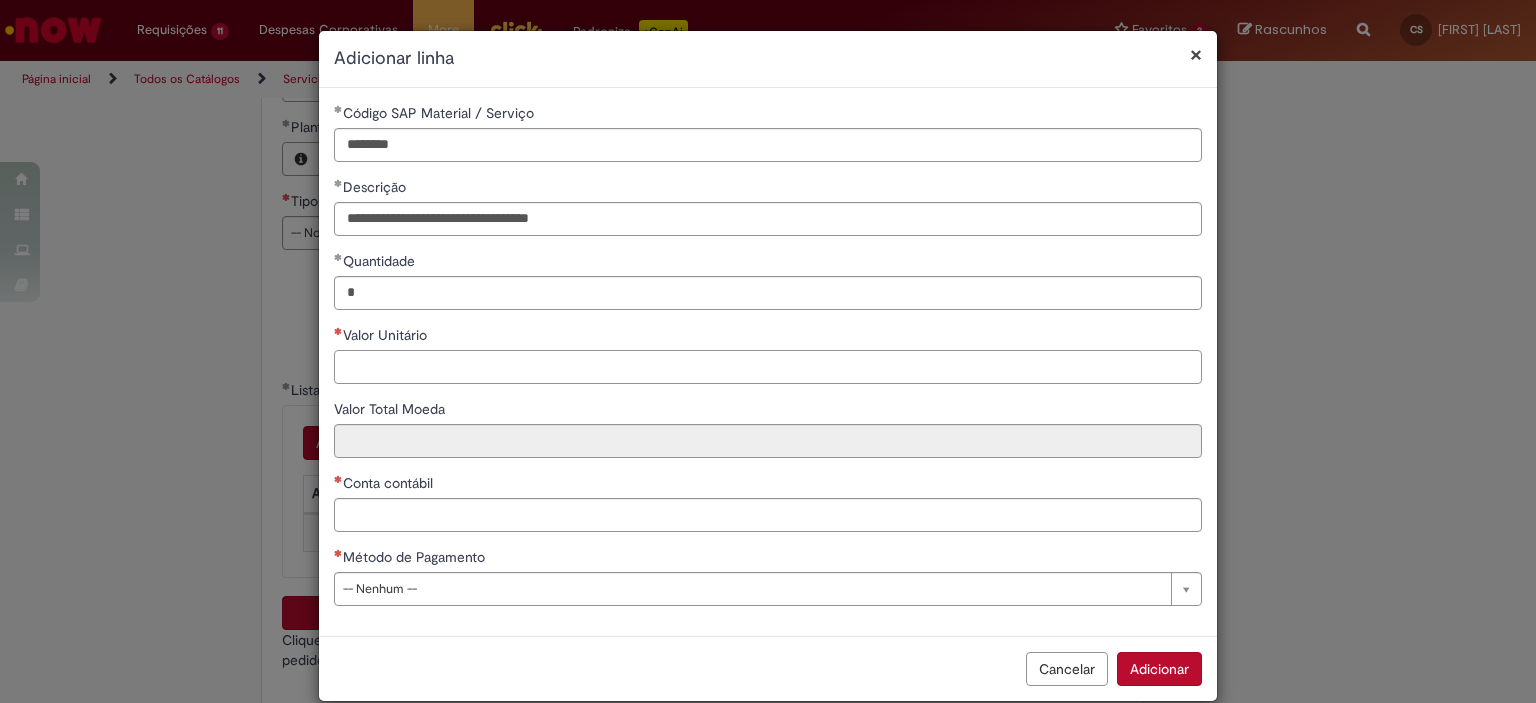 click on "Valor Unitário" at bounding box center (768, 367) 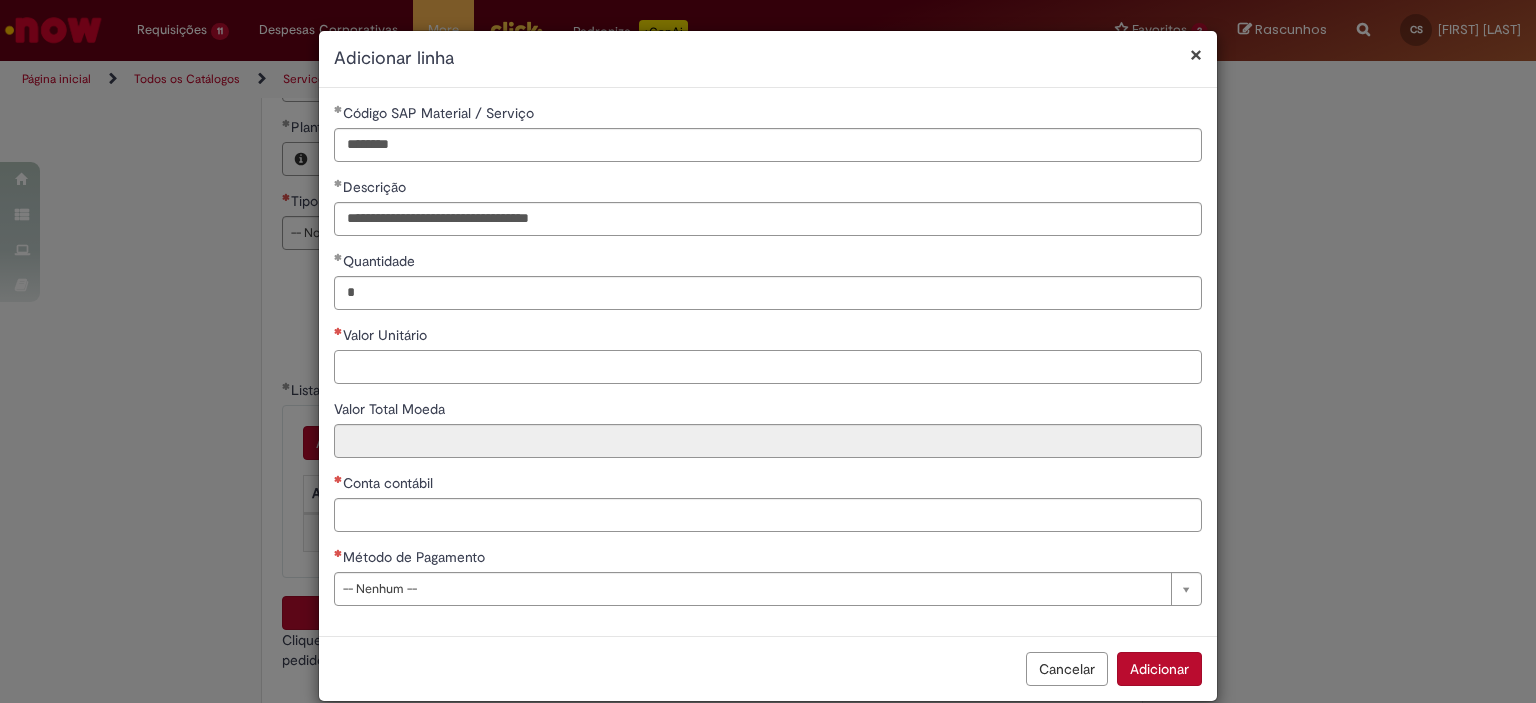 click on "Valor Unitário" at bounding box center [768, 367] 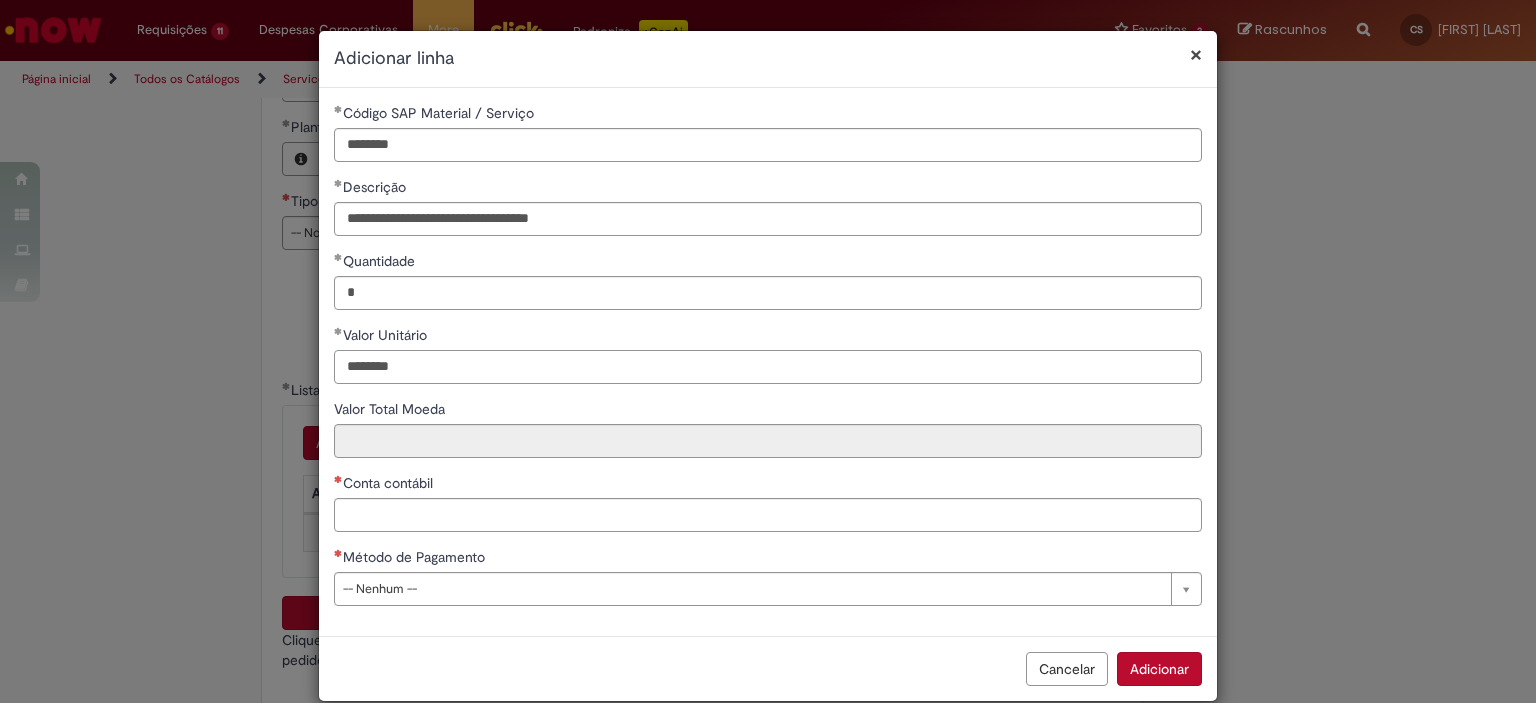 type on "********" 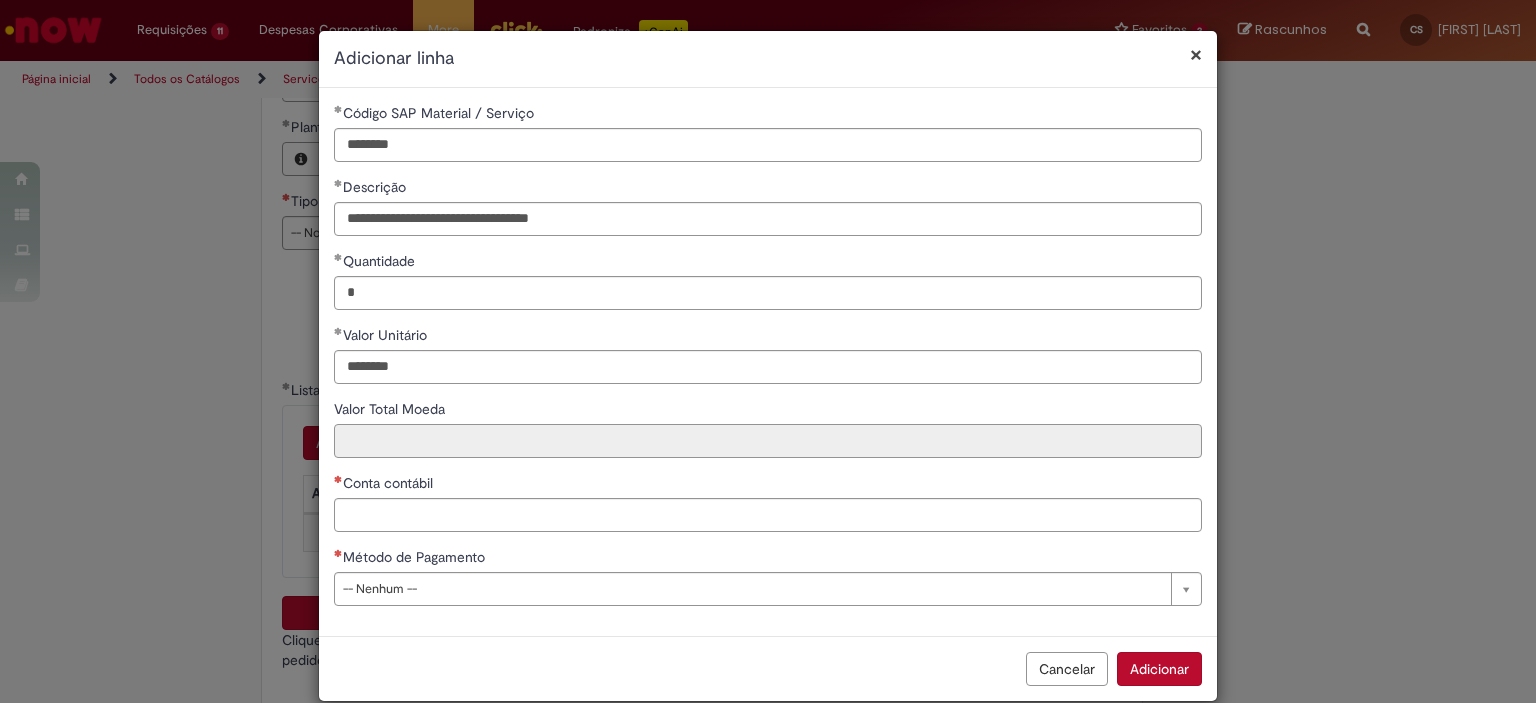type on "********" 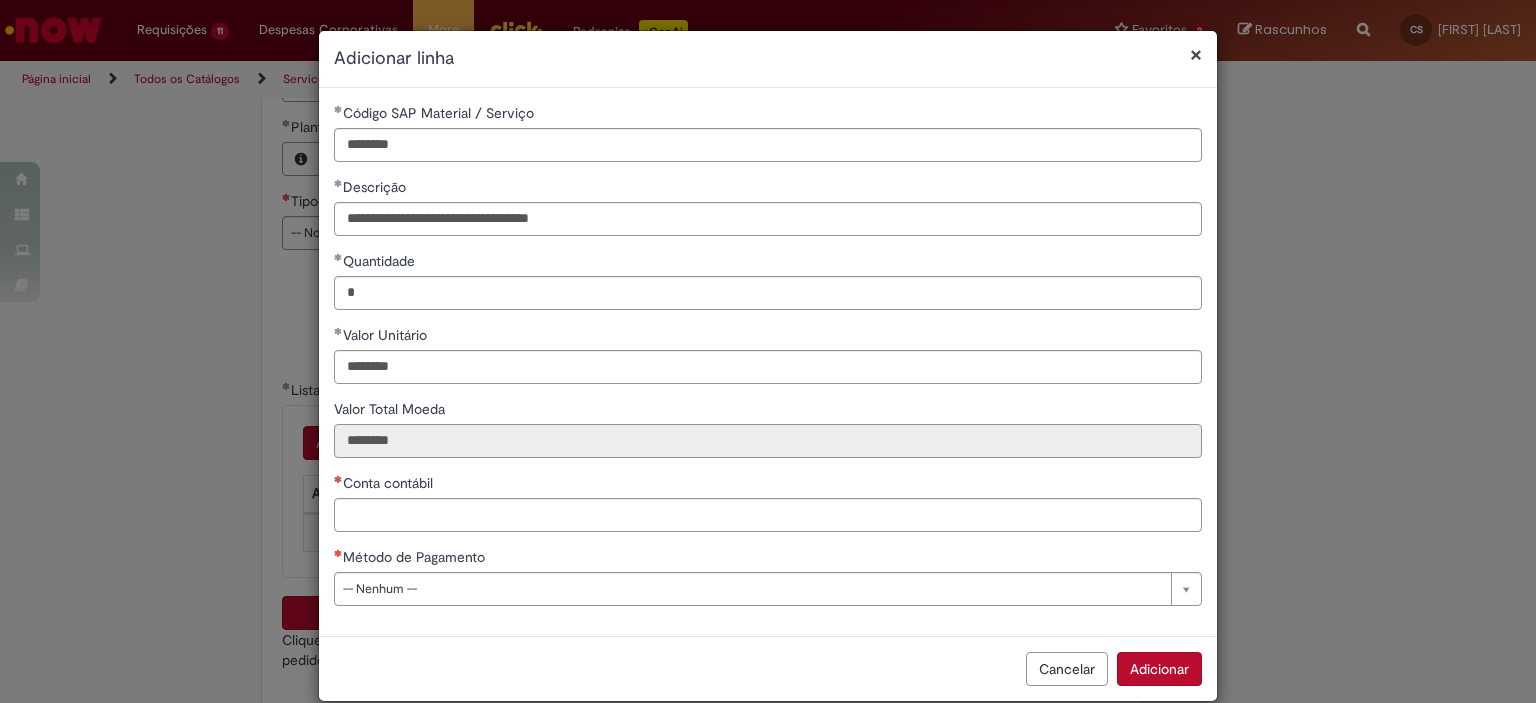 click on "********" at bounding box center (768, 441) 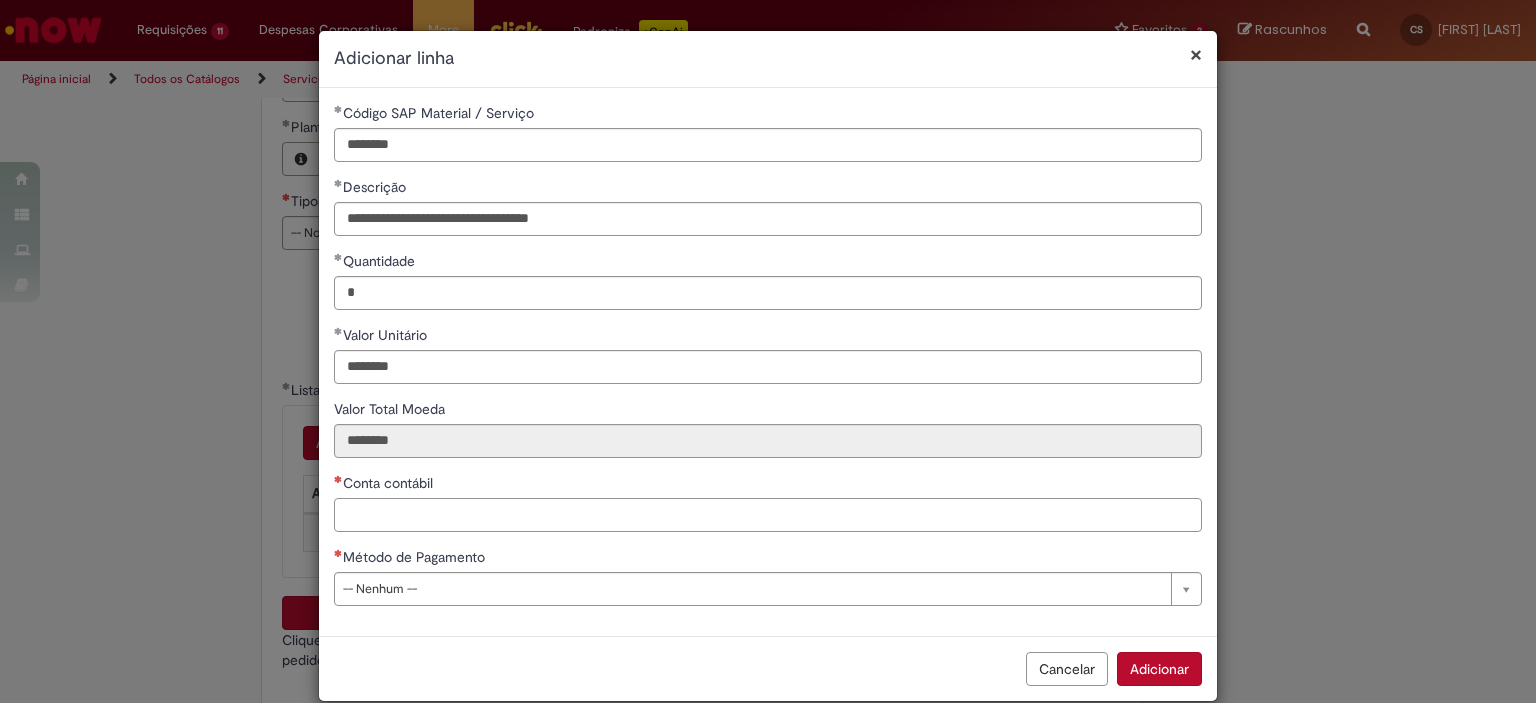 click on "Conta contábil" at bounding box center [768, 515] 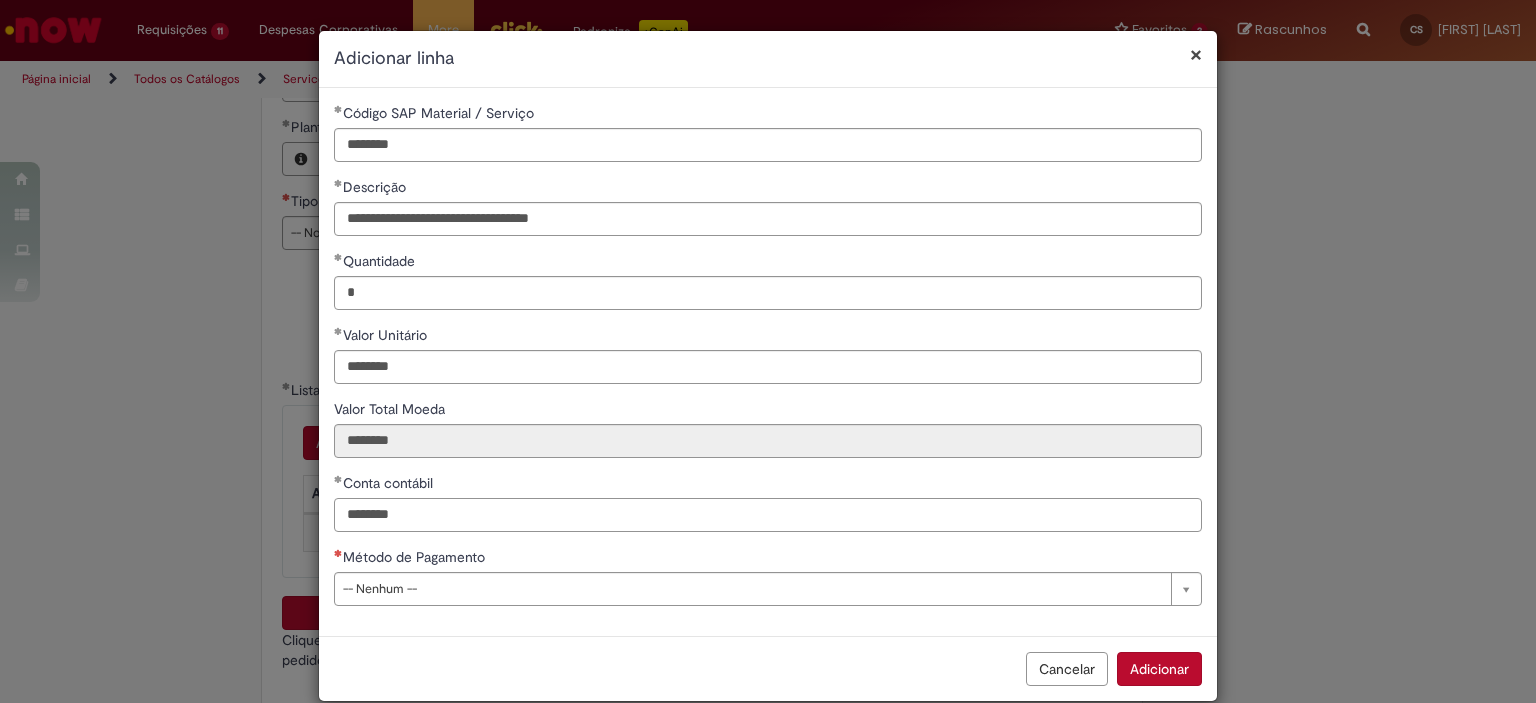 type on "********" 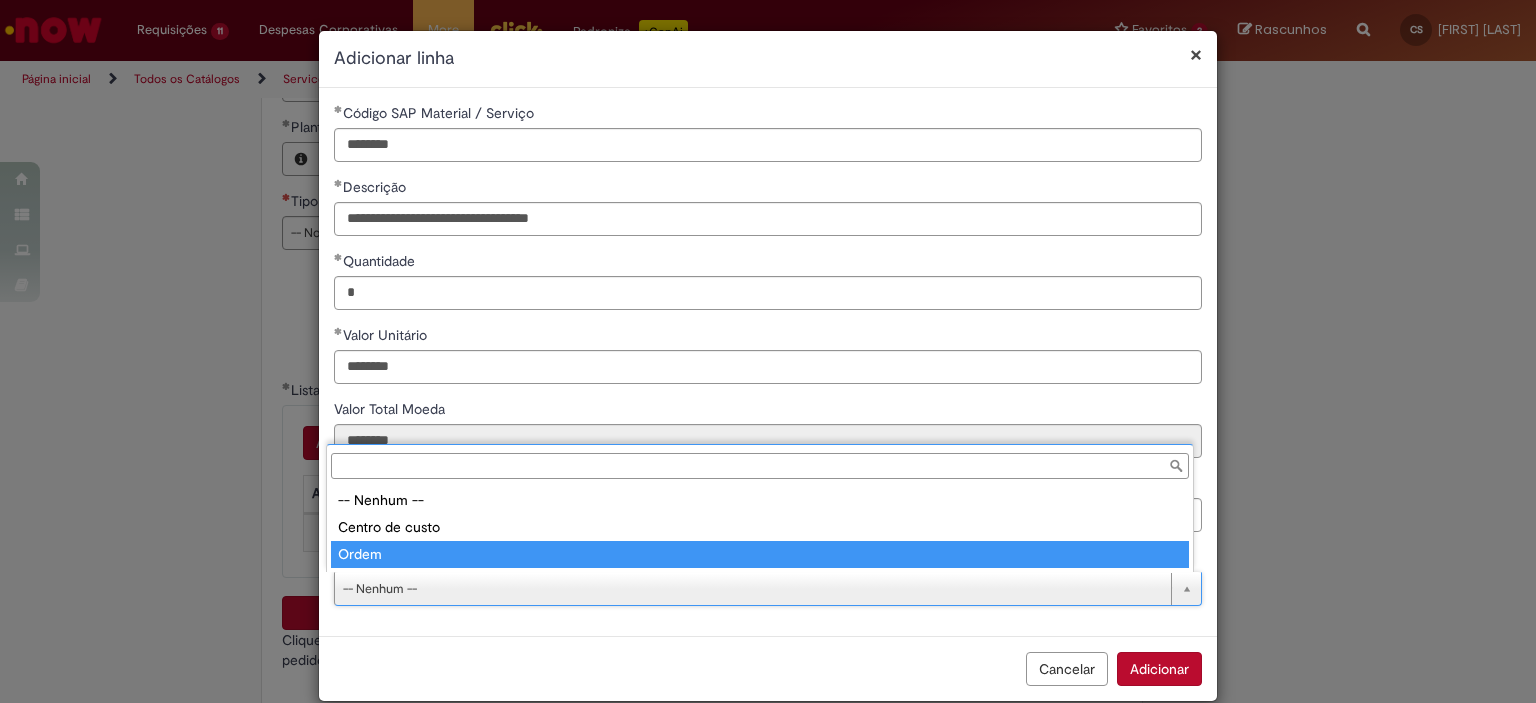 type on "*****" 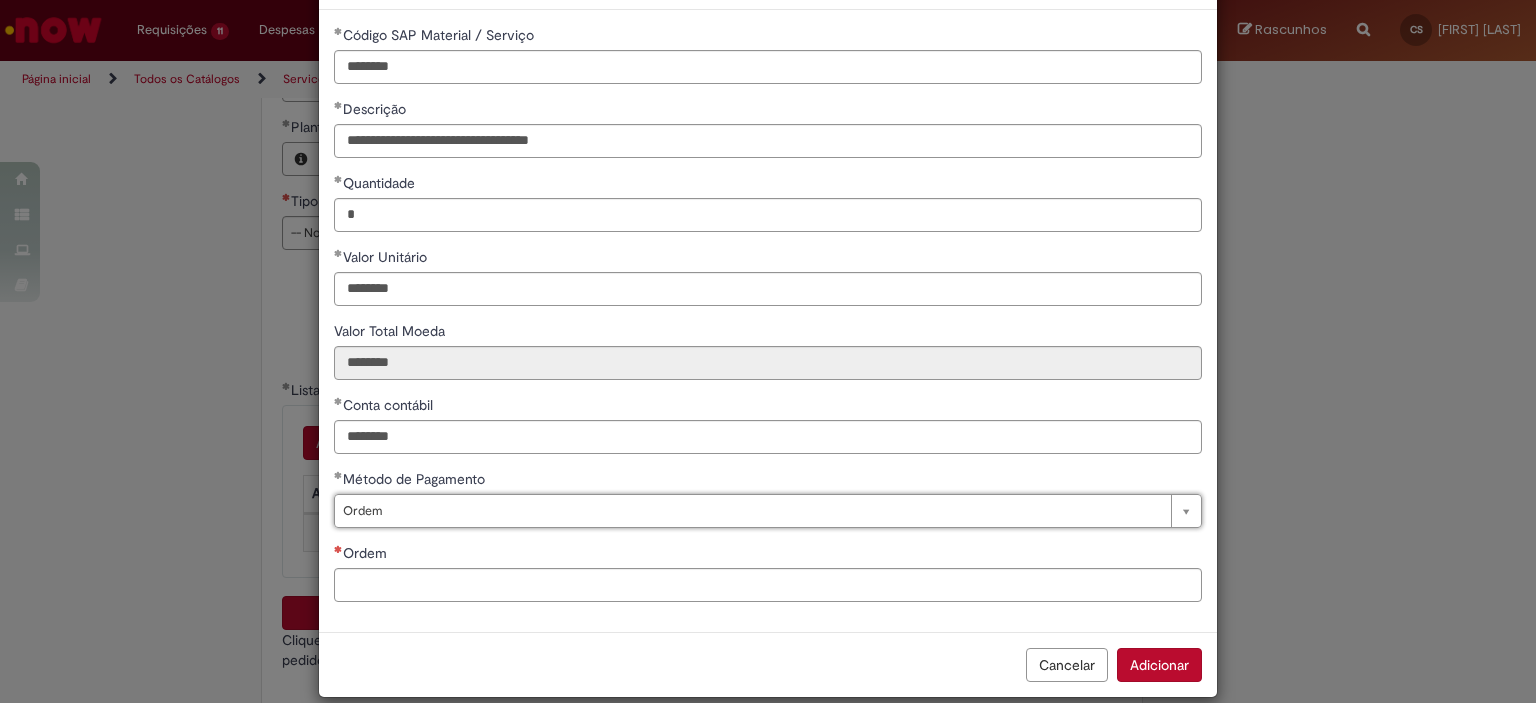 scroll, scrollTop: 101, scrollLeft: 0, axis: vertical 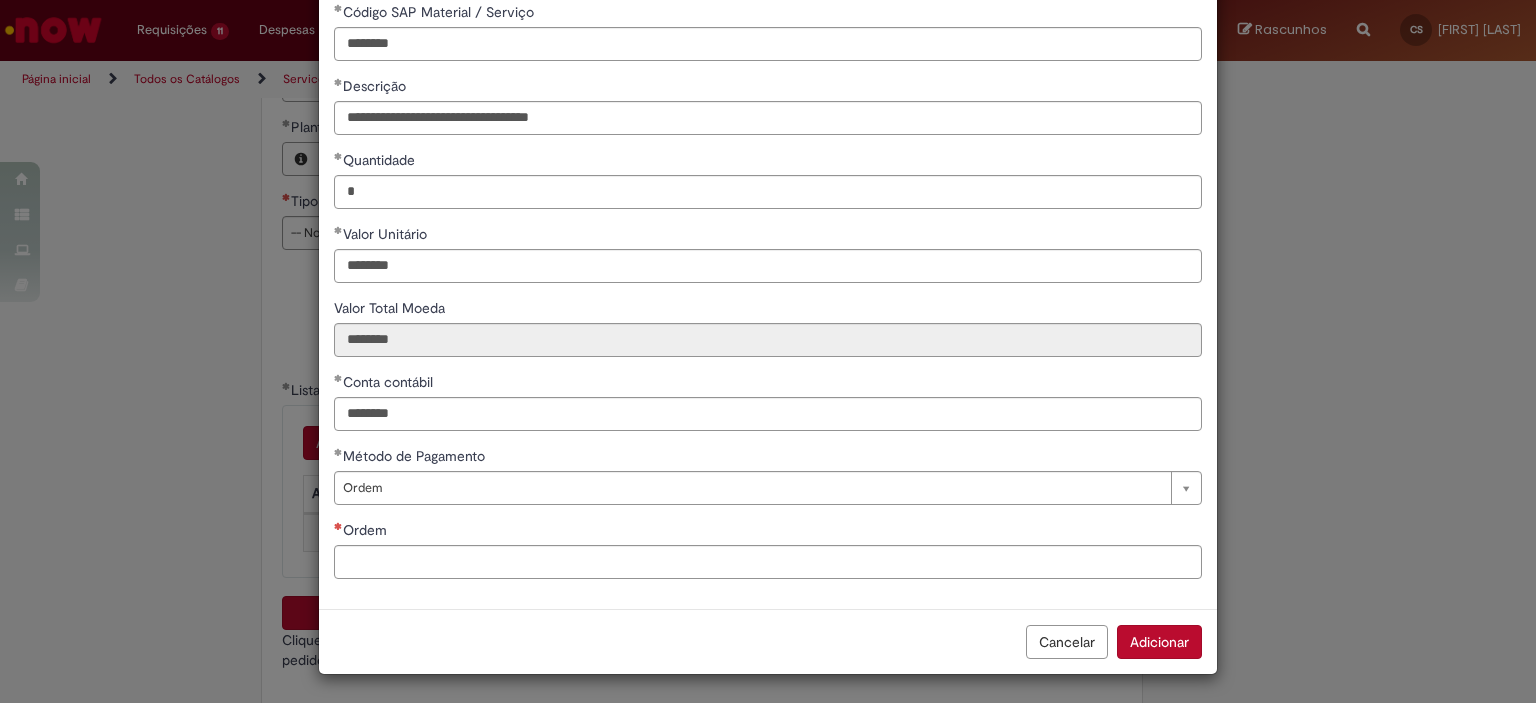 click on "**********" at bounding box center [768, 351] 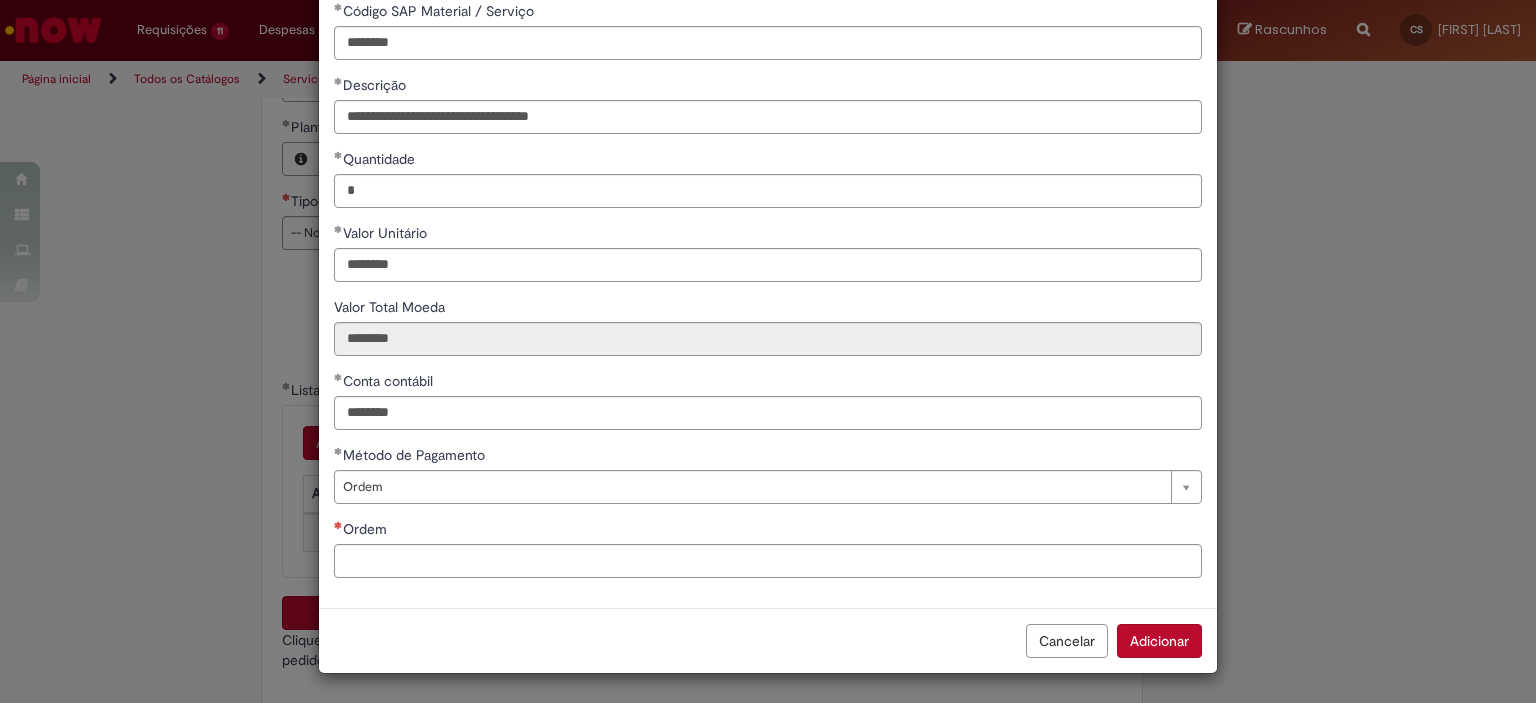 scroll, scrollTop: 102, scrollLeft: 0, axis: vertical 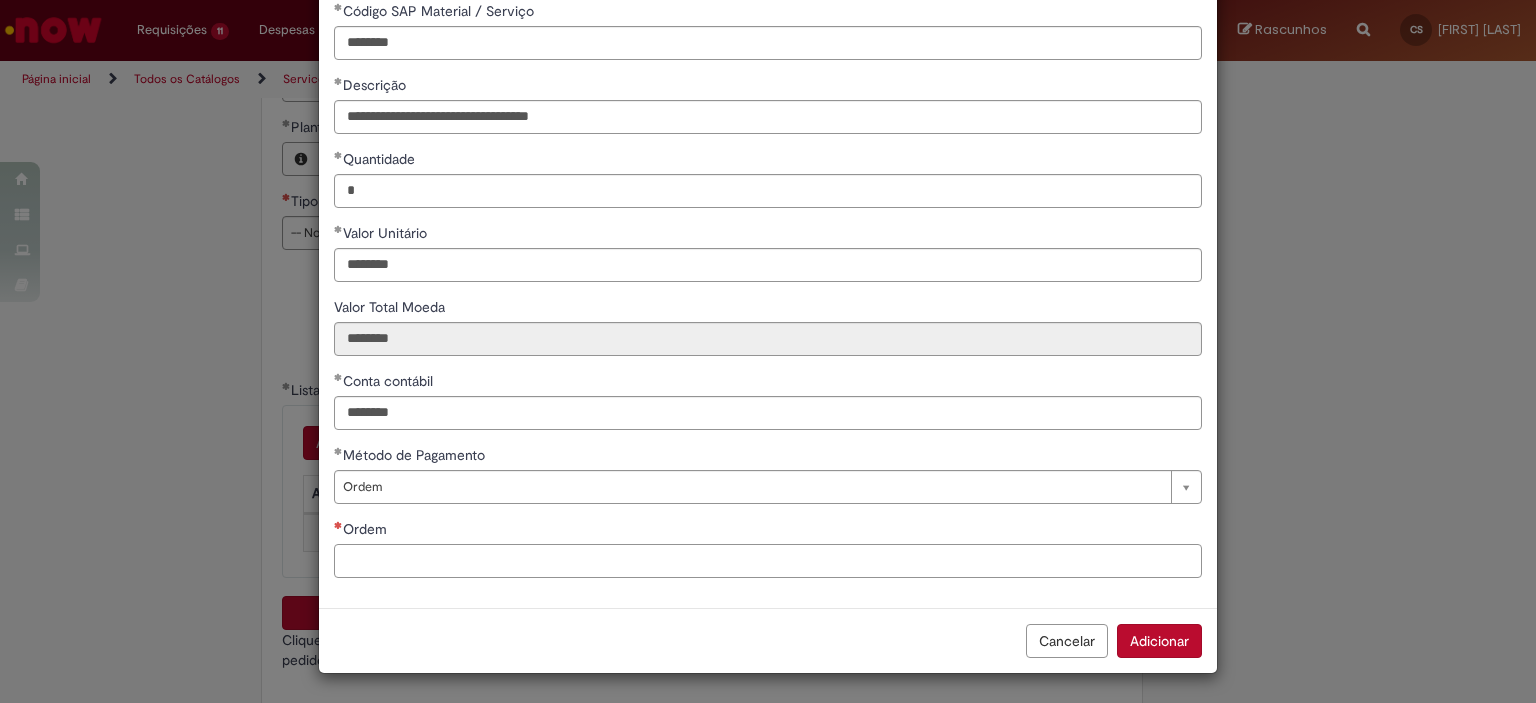 click on "Ordem" at bounding box center [768, 561] 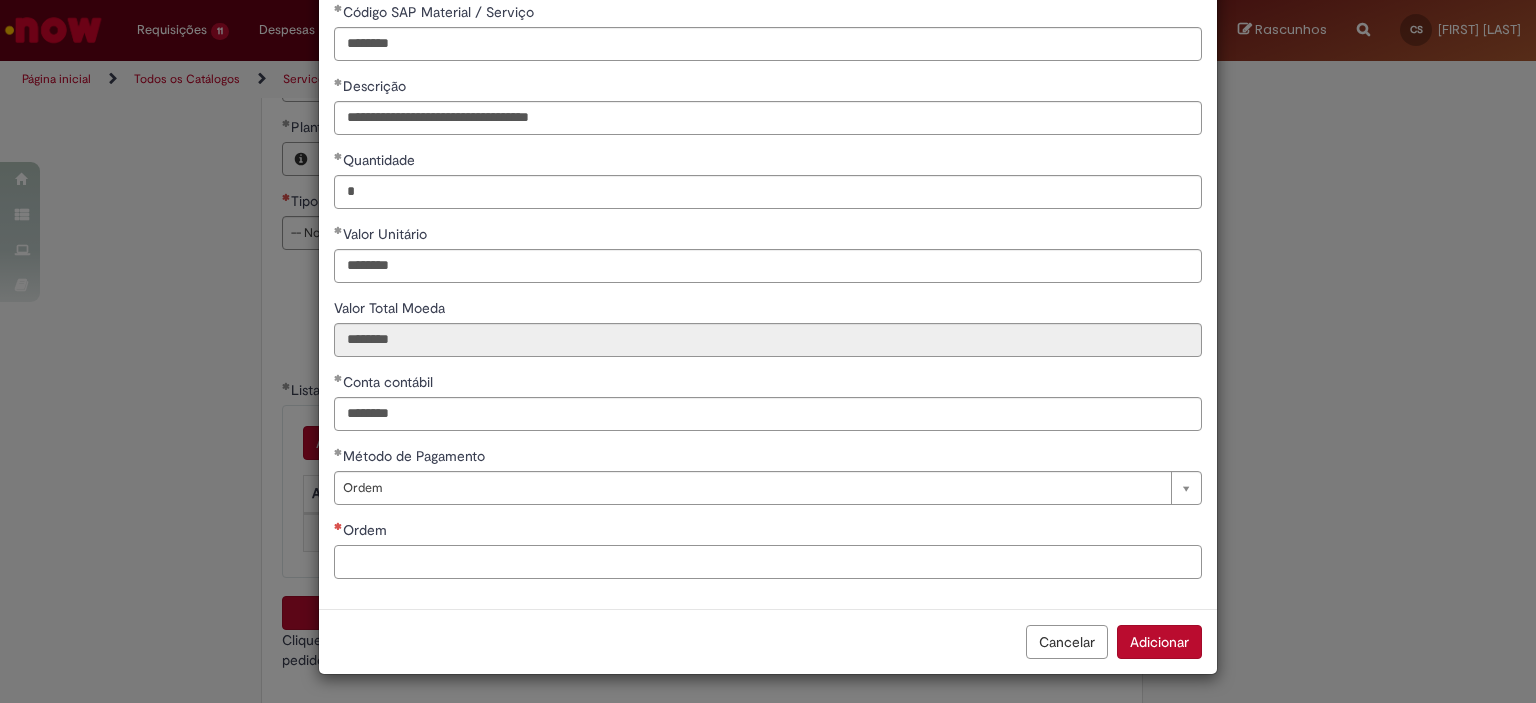 paste on "**********" 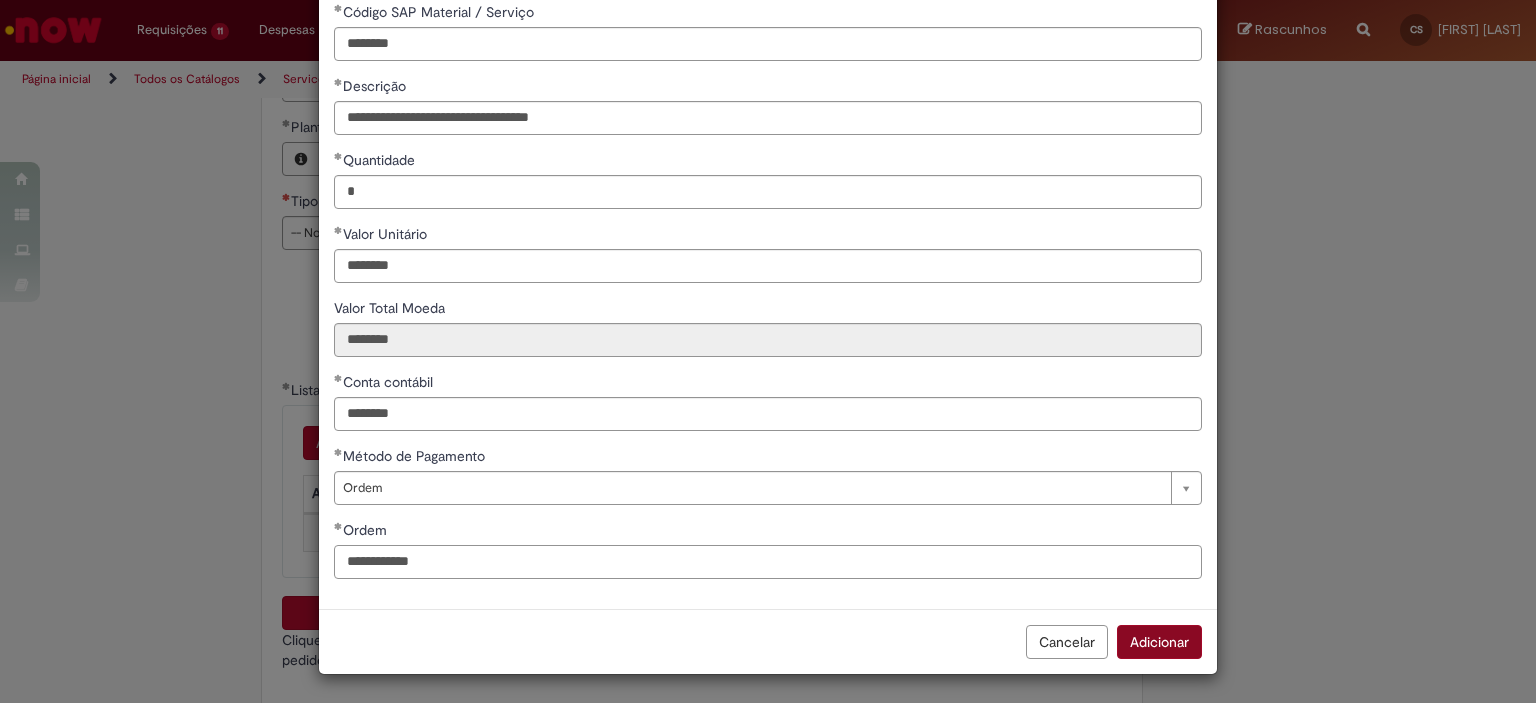 type on "**********" 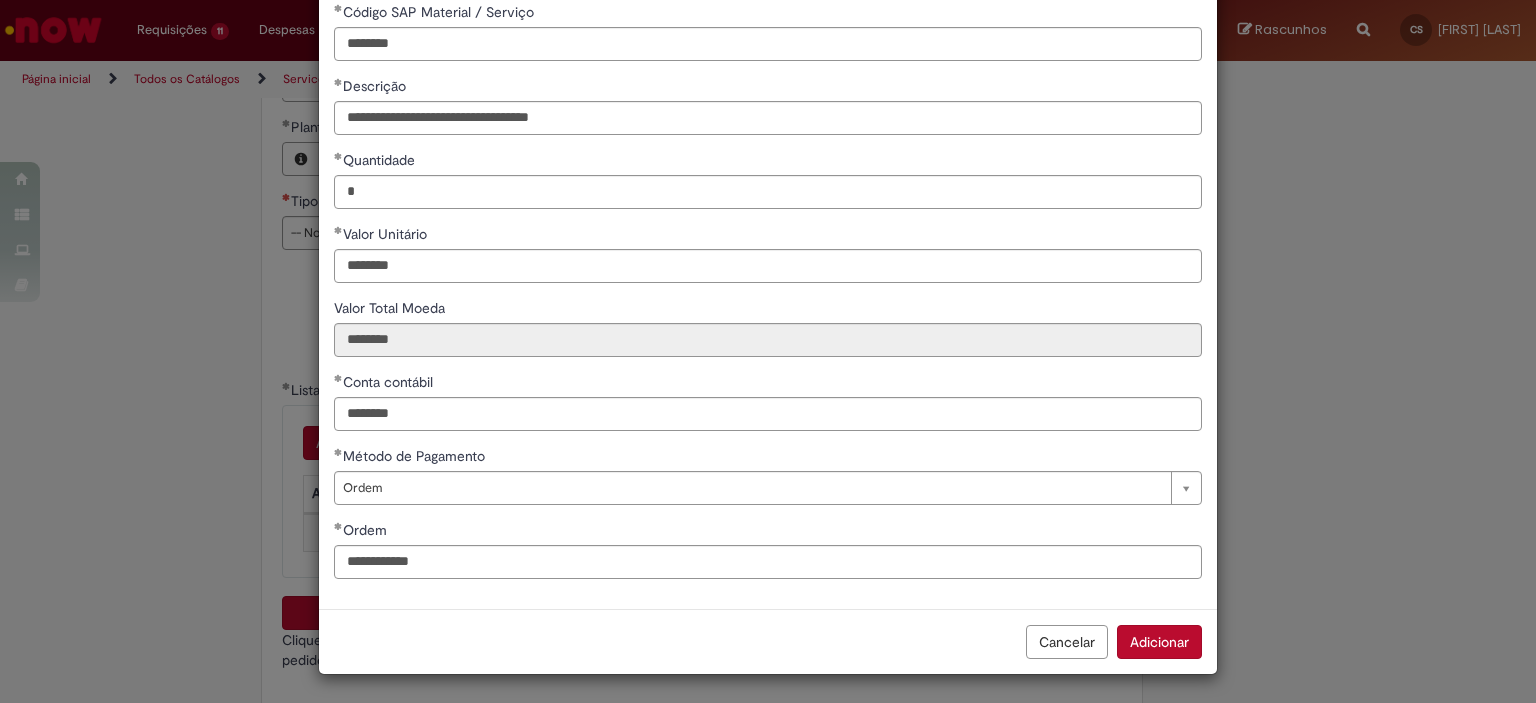click on "Adicionar" at bounding box center (1159, 642) 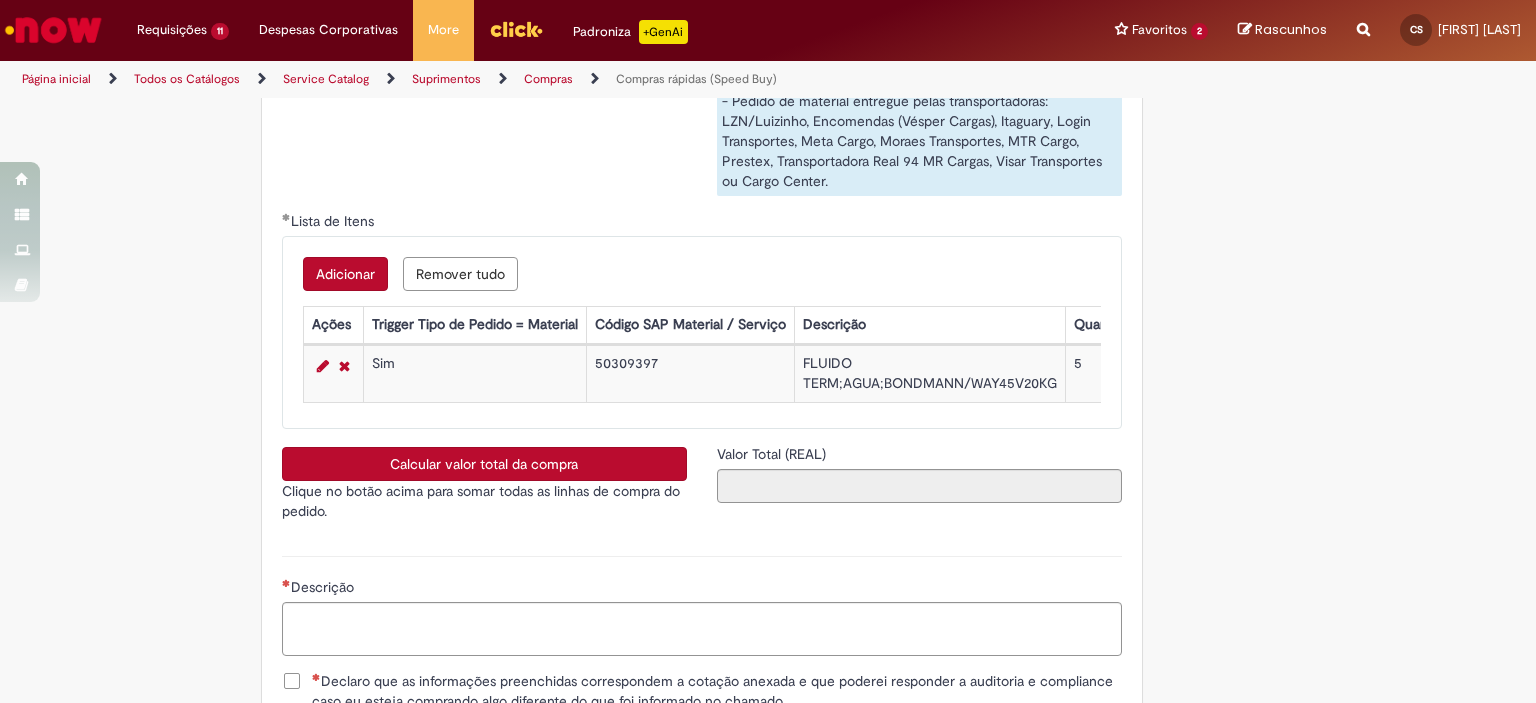 scroll, scrollTop: 3200, scrollLeft: 0, axis: vertical 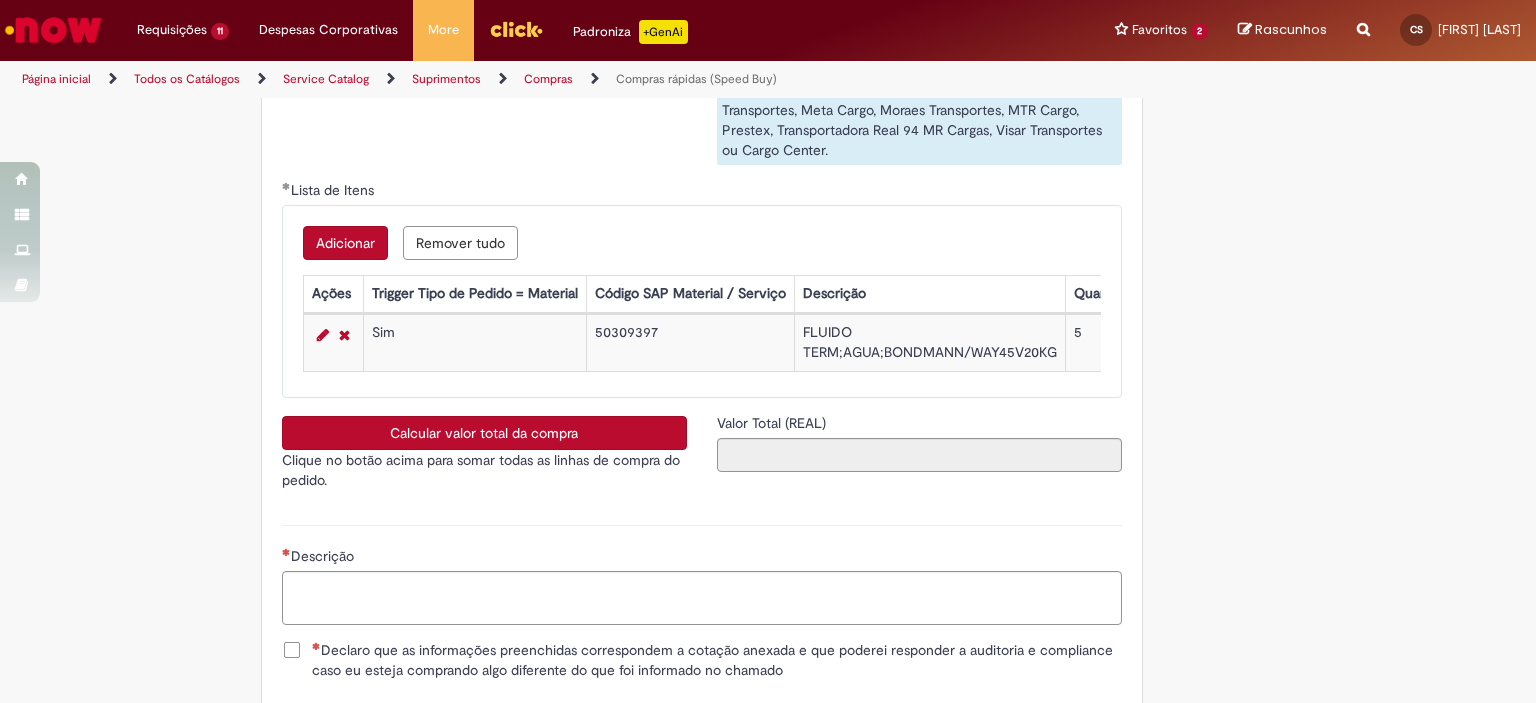 click on "Calcular valor total da compra" at bounding box center [484, 433] 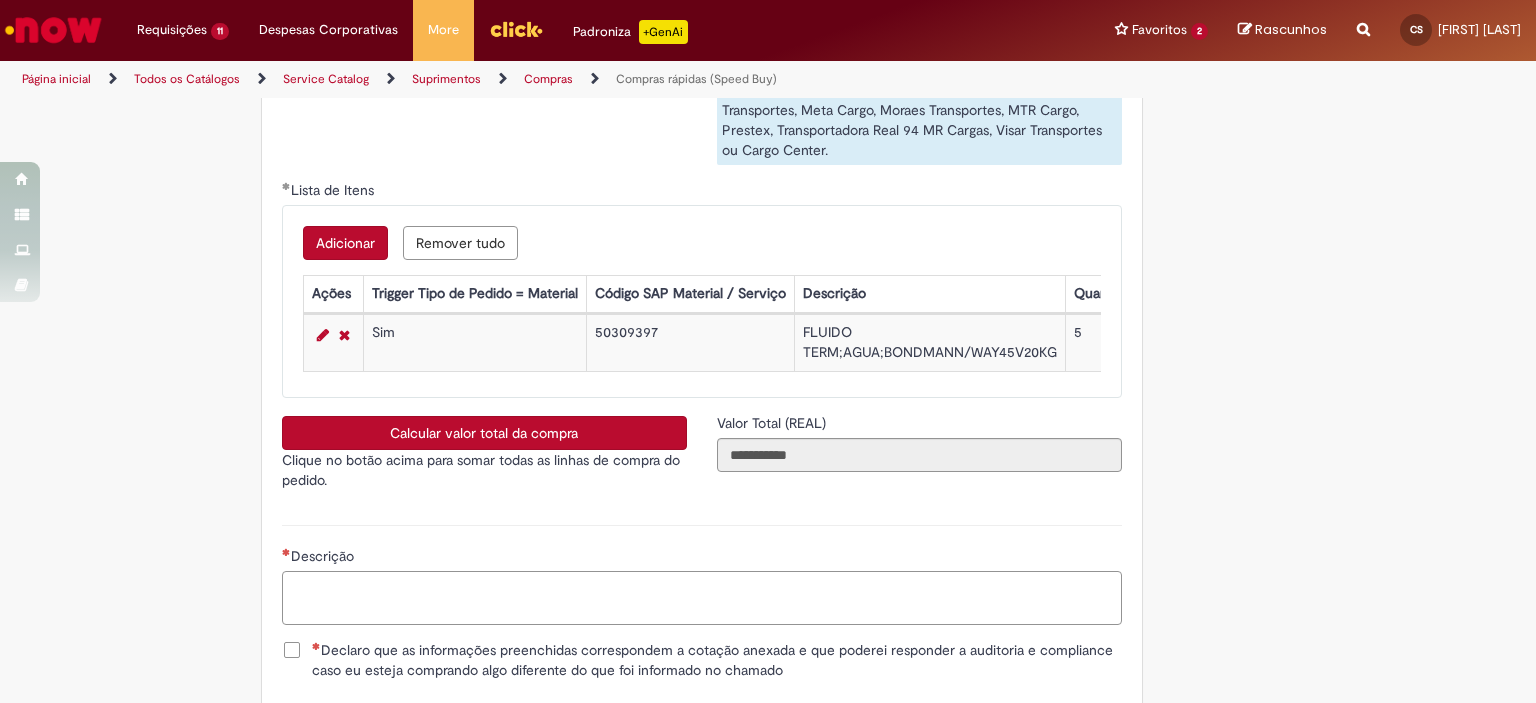 click on "Descrição" at bounding box center (702, 598) 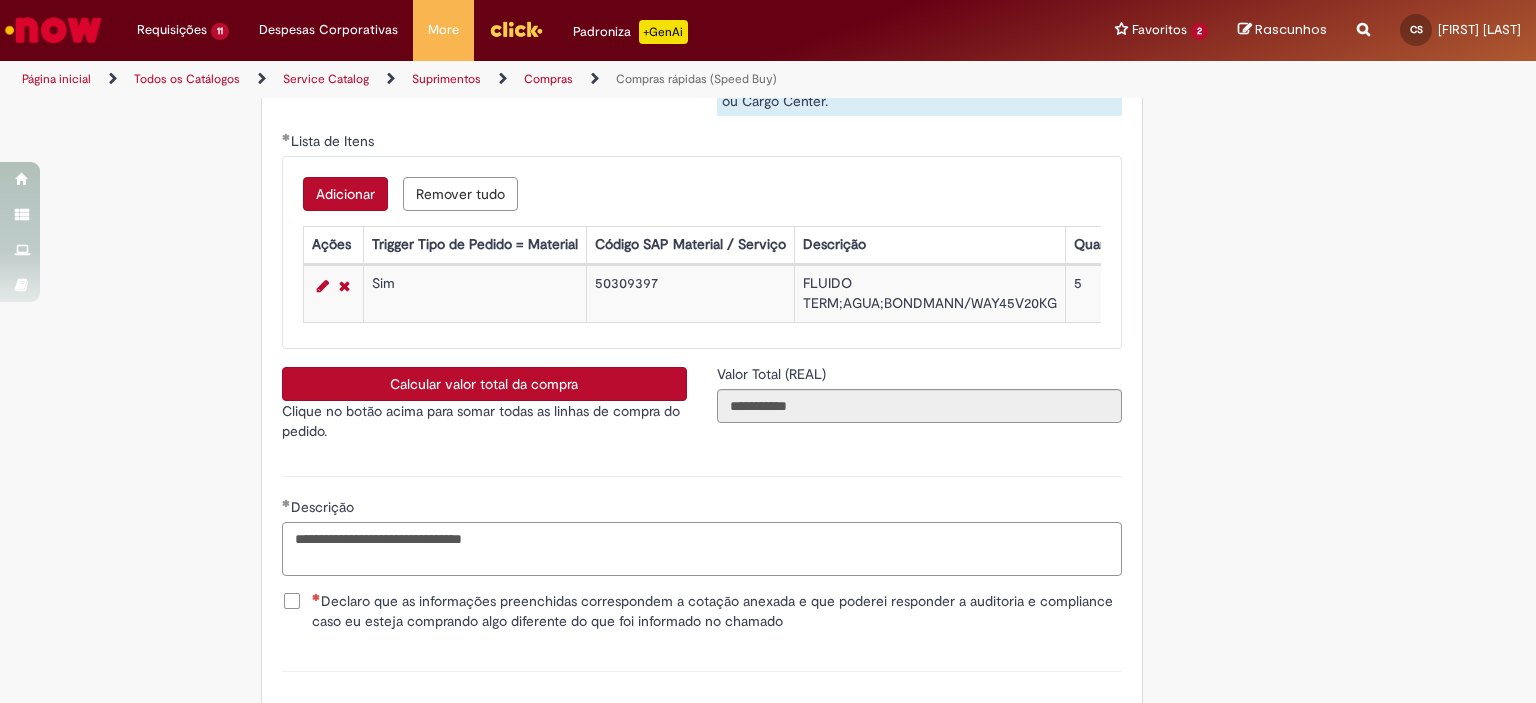 scroll, scrollTop: 3456, scrollLeft: 0, axis: vertical 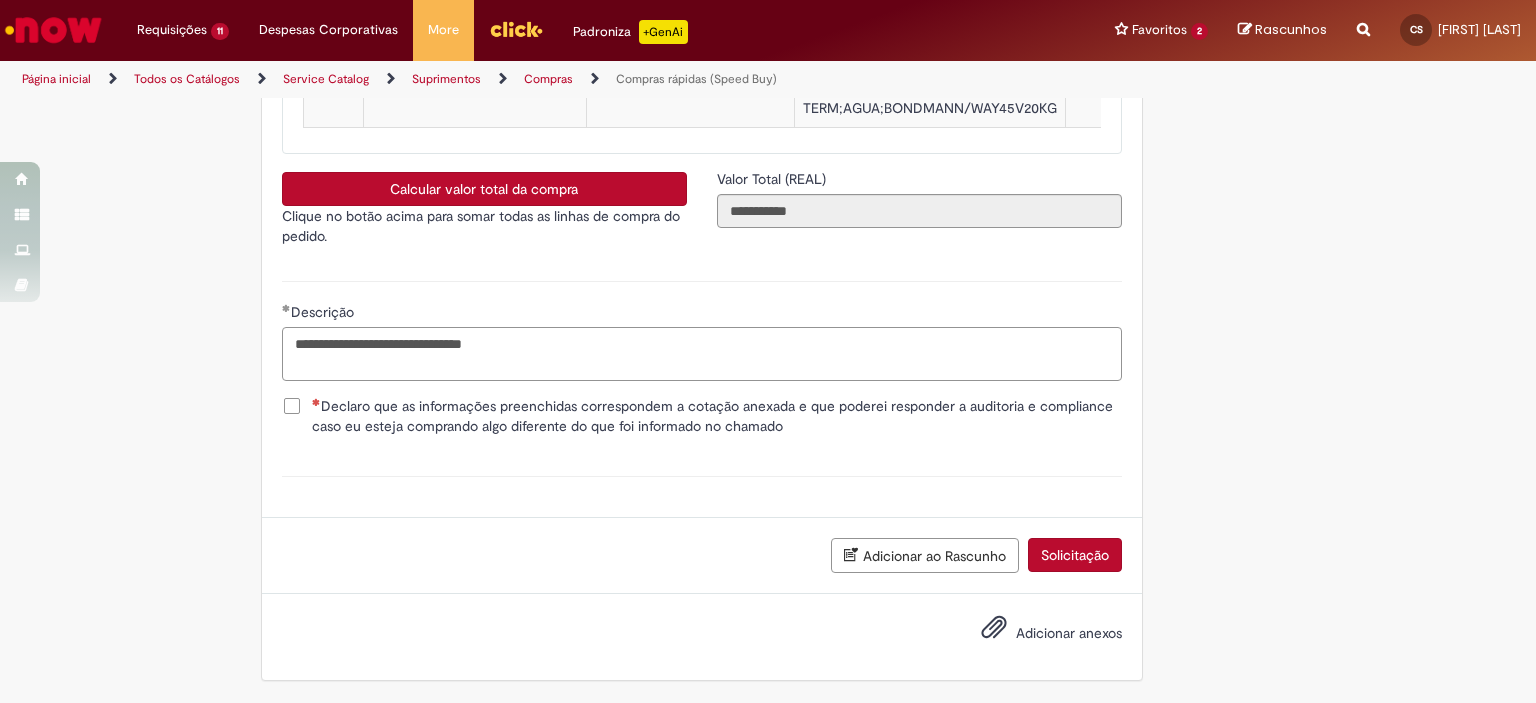 type on "**********" 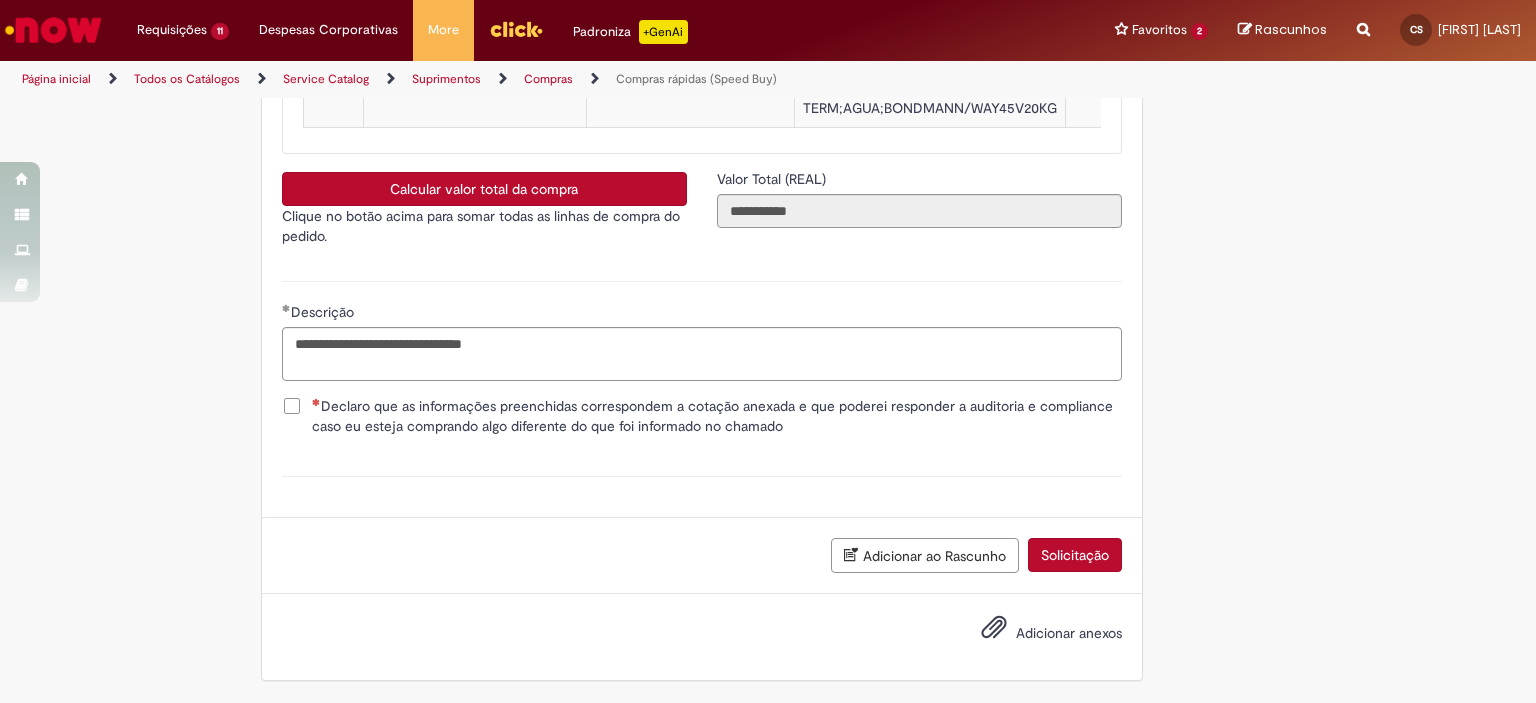 click on "Declaro que as informações preenchidas correspondem a cotação anexada e que poderei responder a auditoria e compliance caso eu esteja comprando algo diferente do que foi informado no chamado" at bounding box center (717, 416) 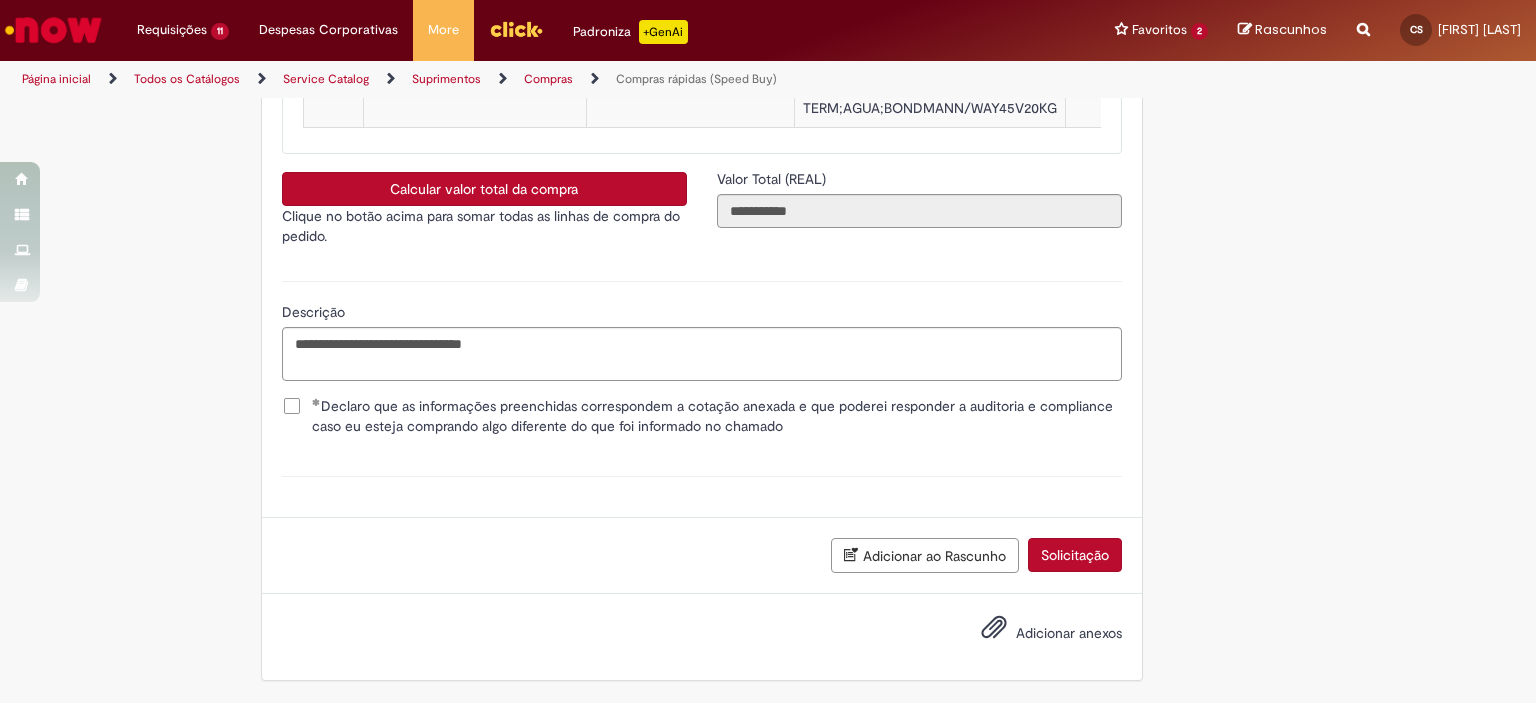 click on "Adicionar anexos" at bounding box center (1069, 633) 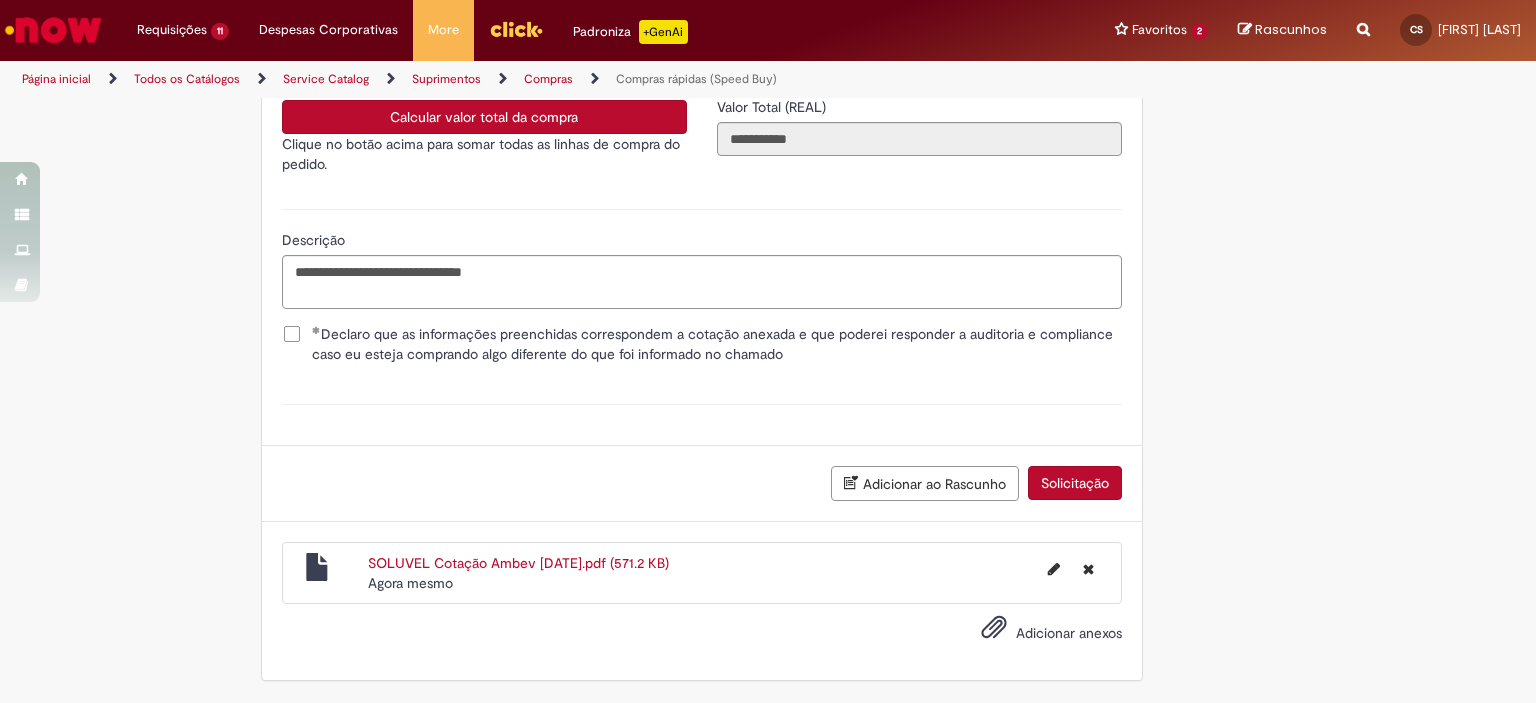 scroll, scrollTop: 3528, scrollLeft: 0, axis: vertical 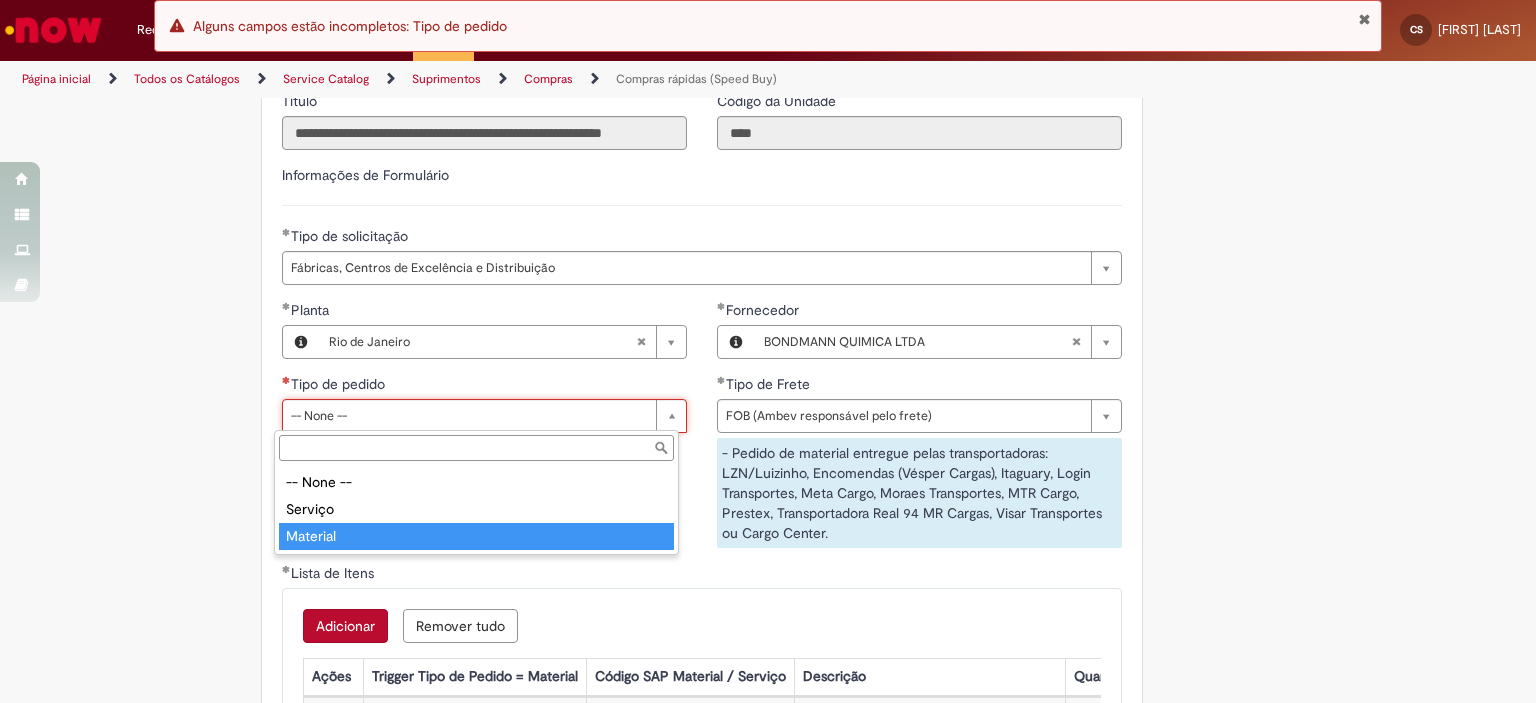 type on "********" 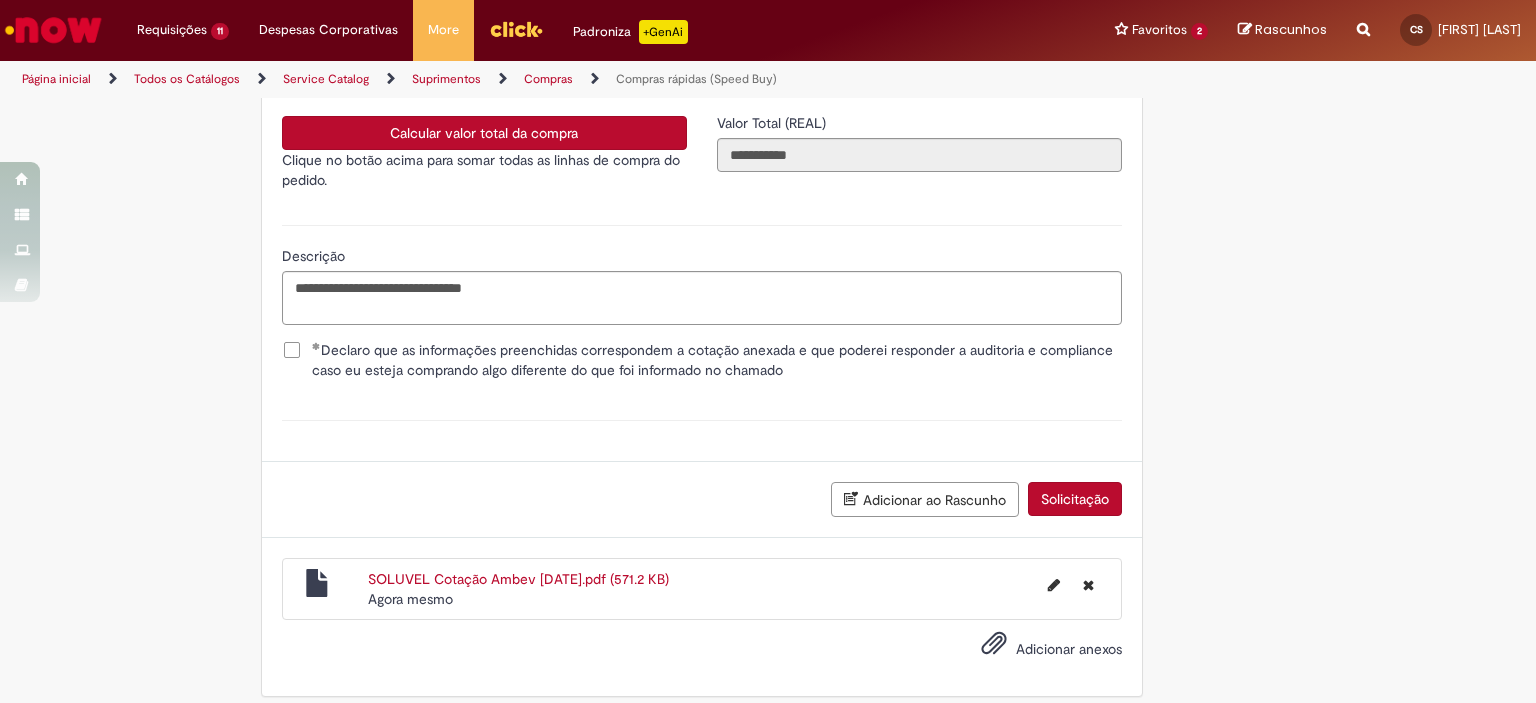 scroll, scrollTop: 3412, scrollLeft: 0, axis: vertical 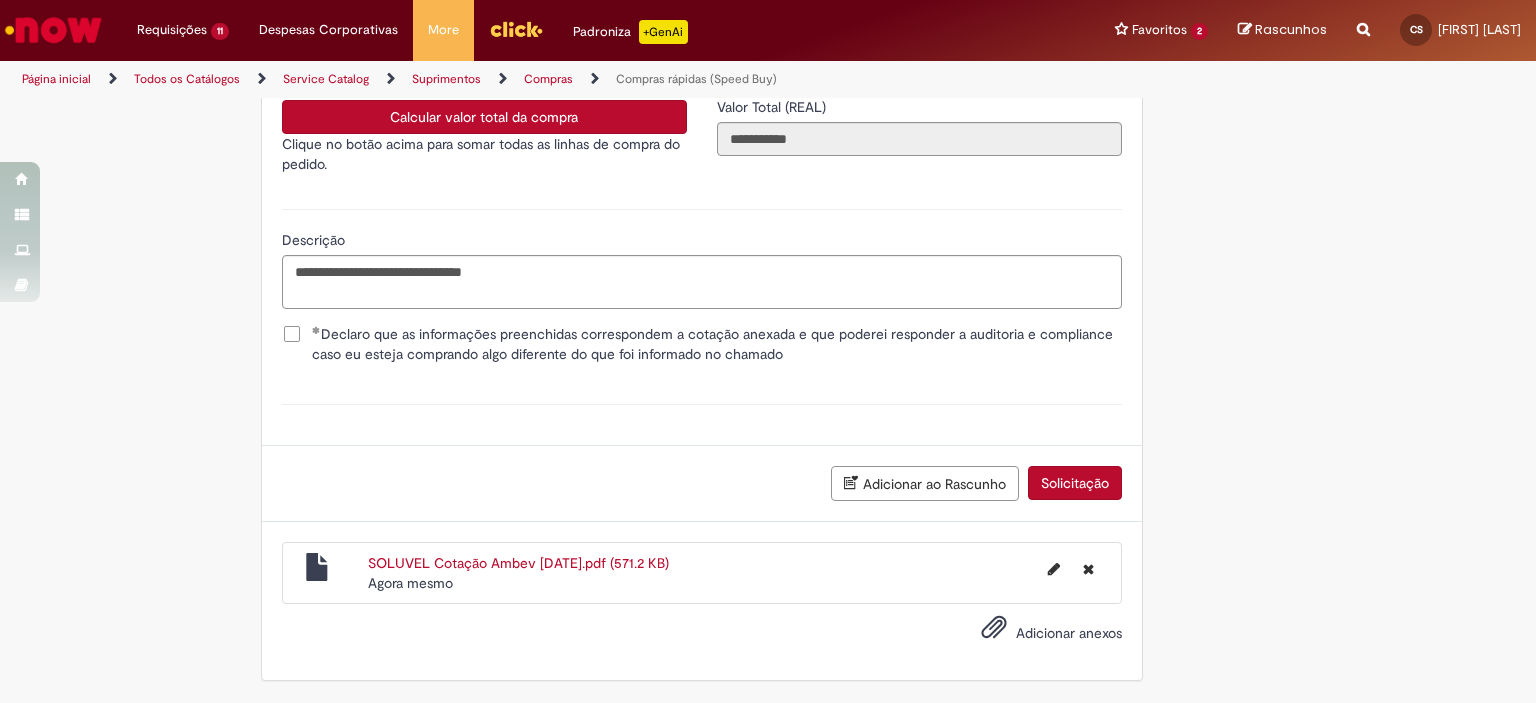click on "Solicitação" at bounding box center (1075, 483) 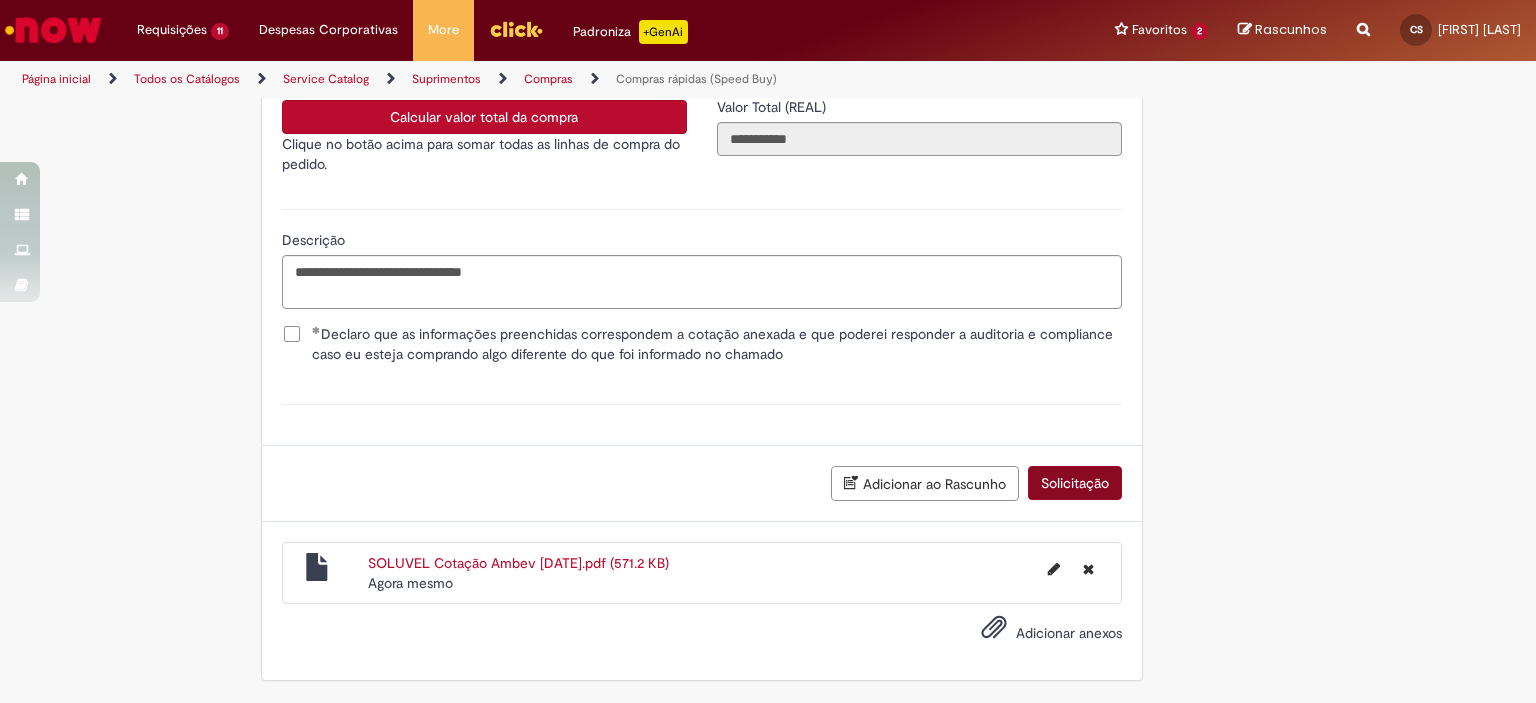 scroll, scrollTop: 2817, scrollLeft: 0, axis: vertical 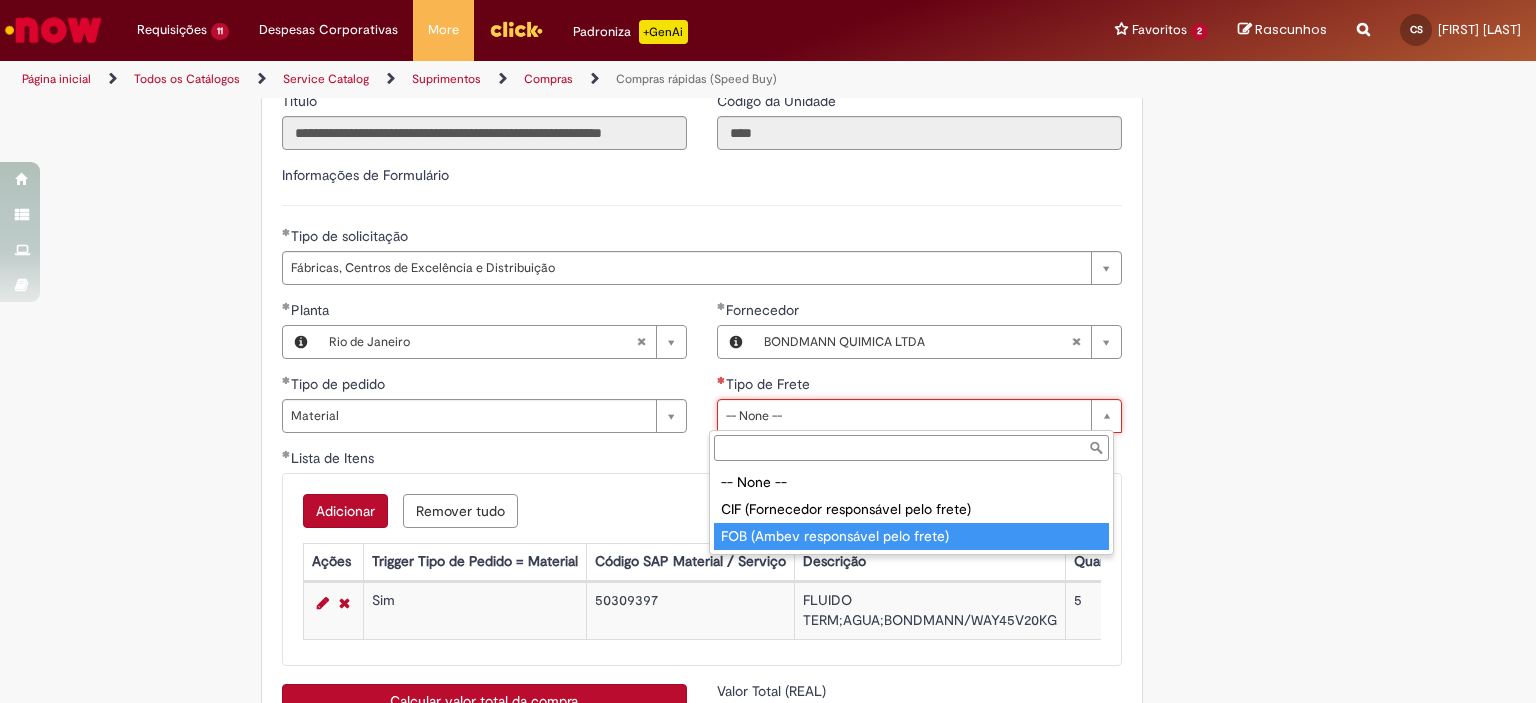 type on "**********" 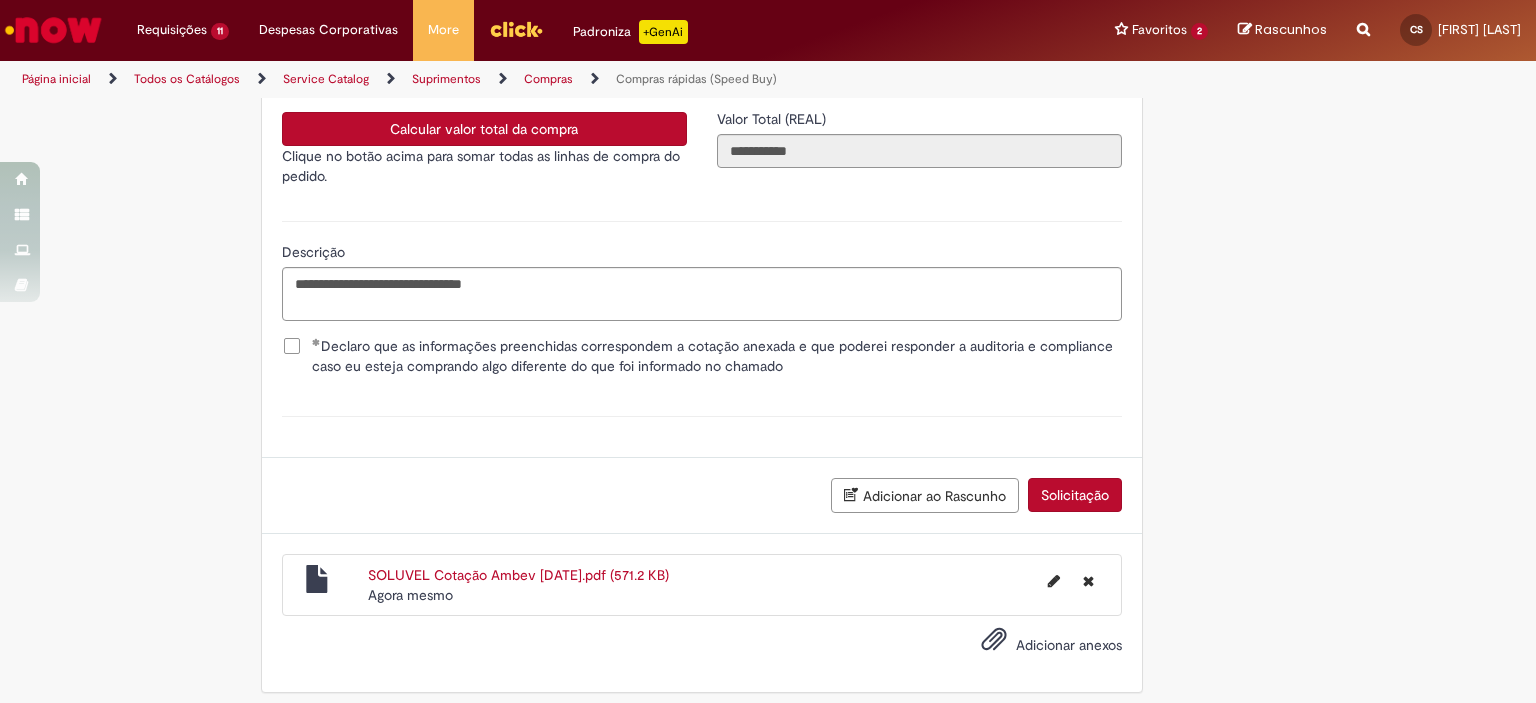 scroll, scrollTop: 3528, scrollLeft: 0, axis: vertical 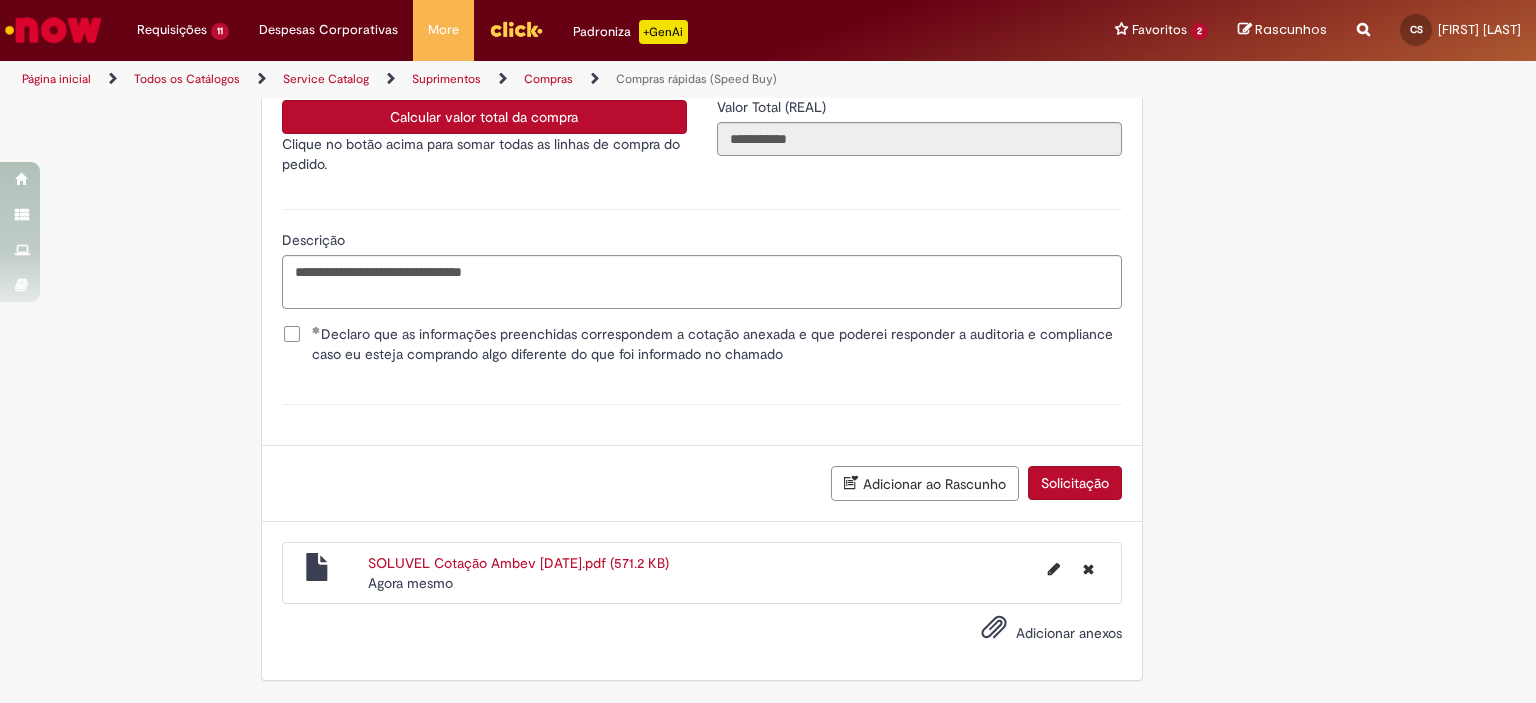 click on "Solicitação" at bounding box center (1075, 483) 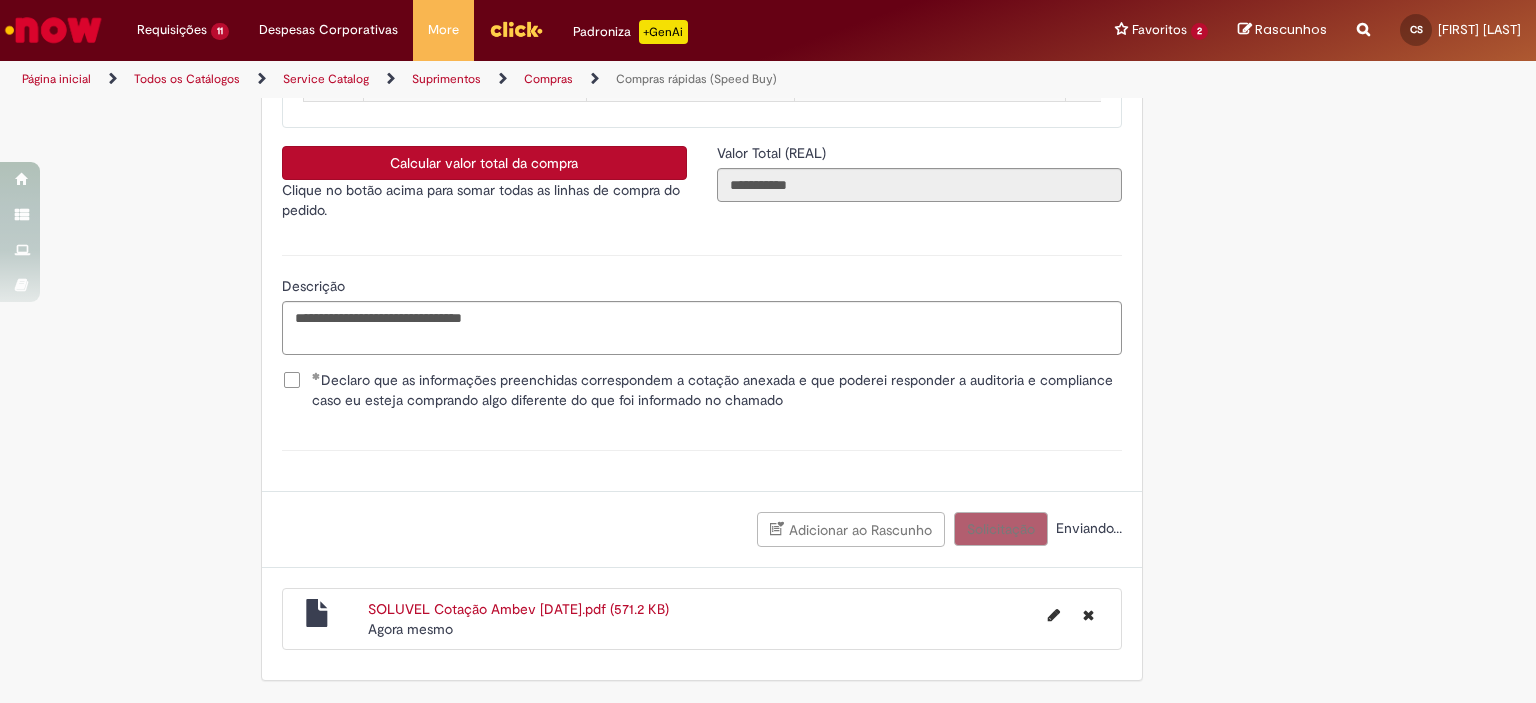 scroll, scrollTop: 3482, scrollLeft: 0, axis: vertical 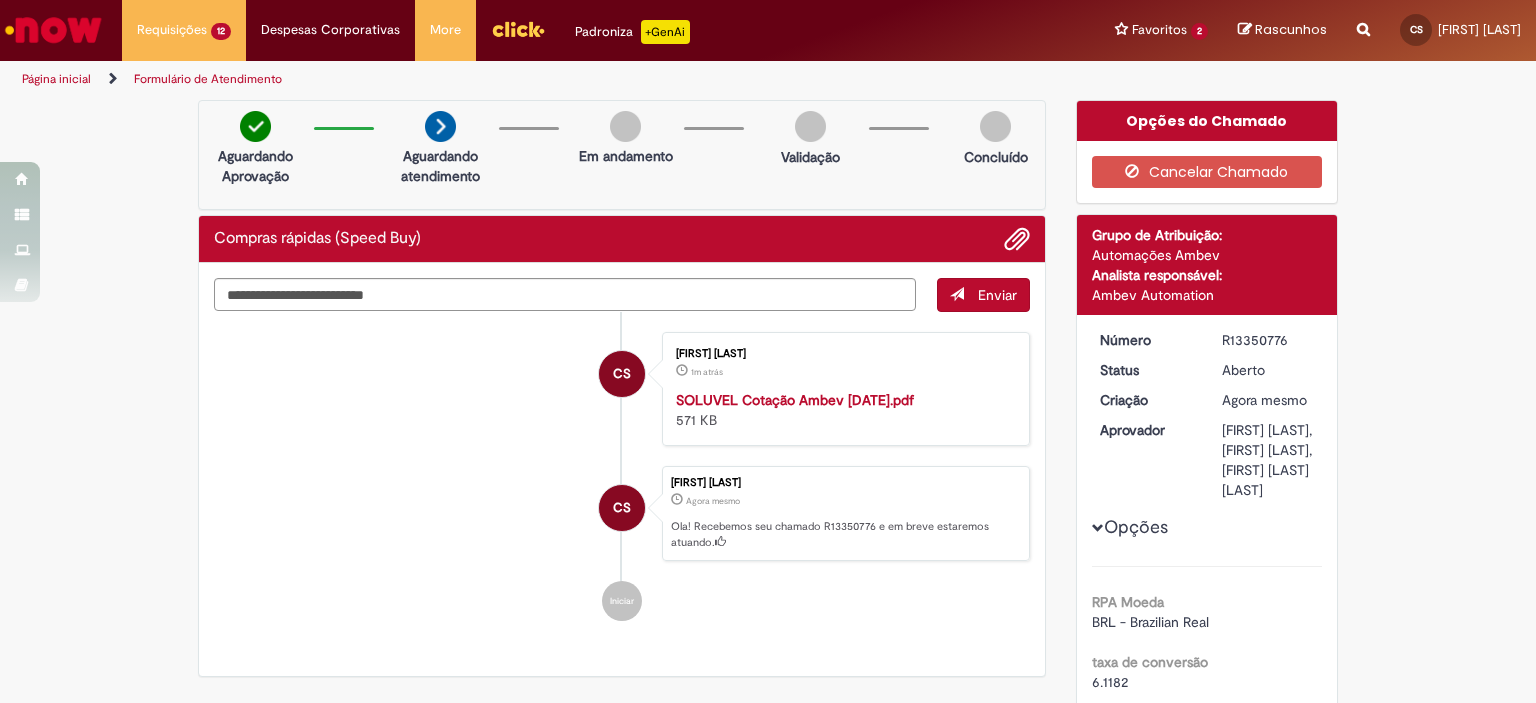 drag, startPoint x: 1221, startPoint y: 337, endPoint x: 1248, endPoint y: 337, distance: 27 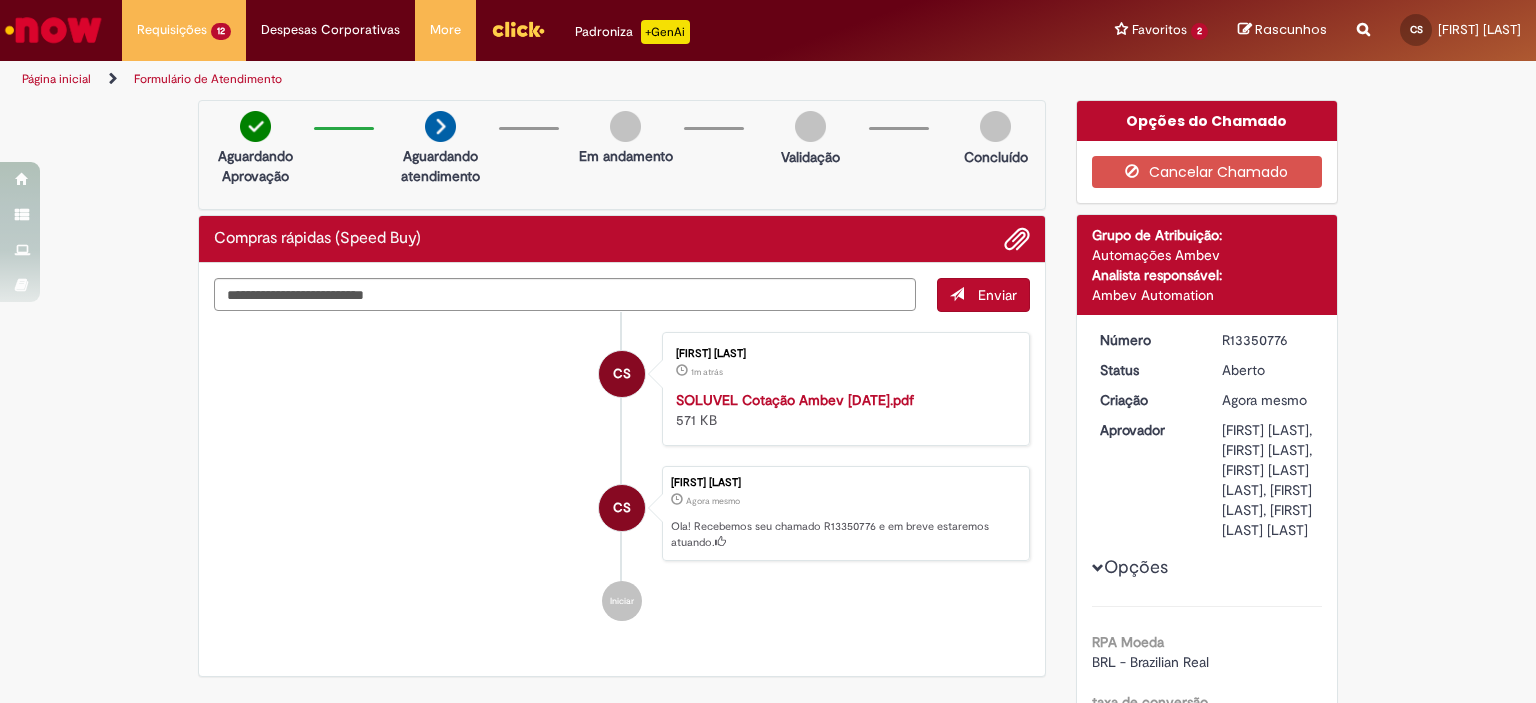 click on "R13350776" at bounding box center (1268, 340) 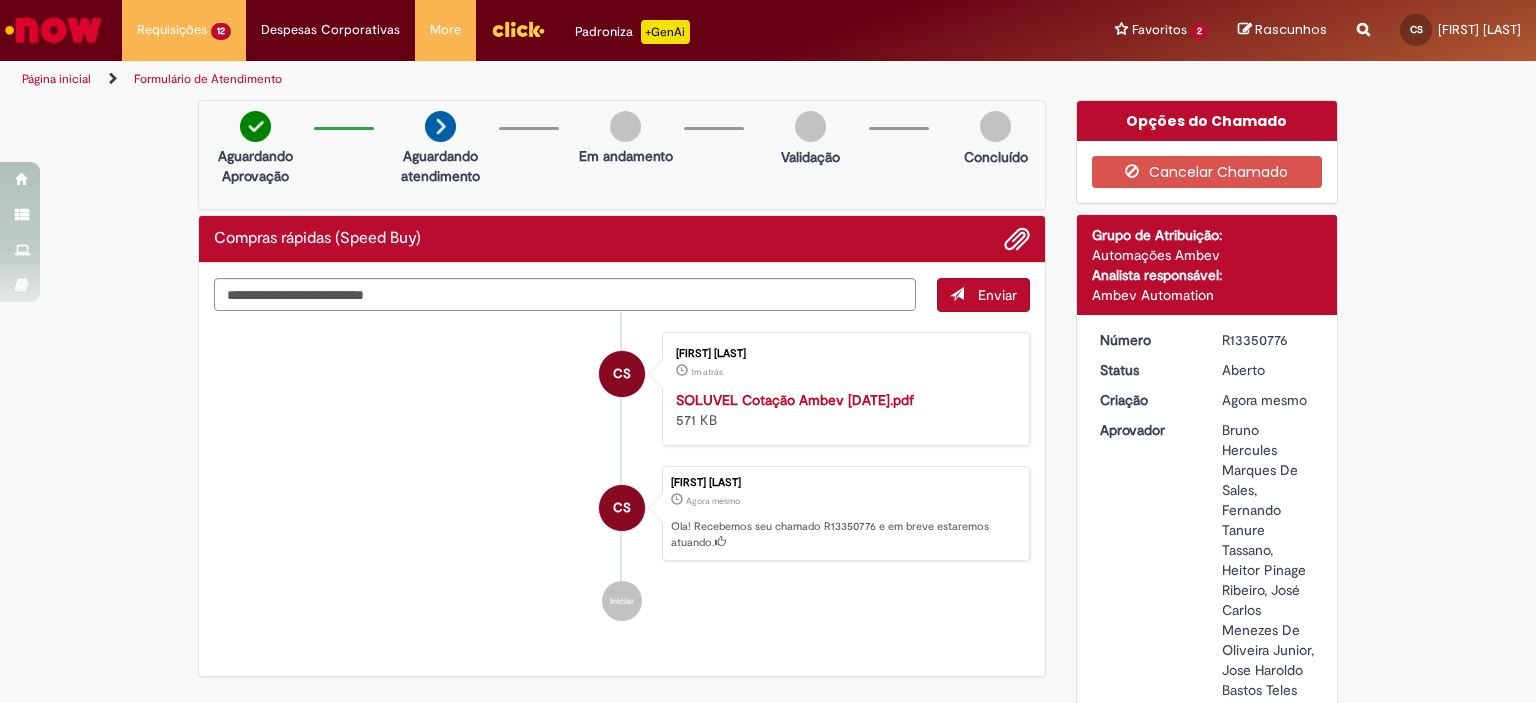 drag, startPoint x: 1215, startPoint y: 336, endPoint x: 1289, endPoint y: 336, distance: 74 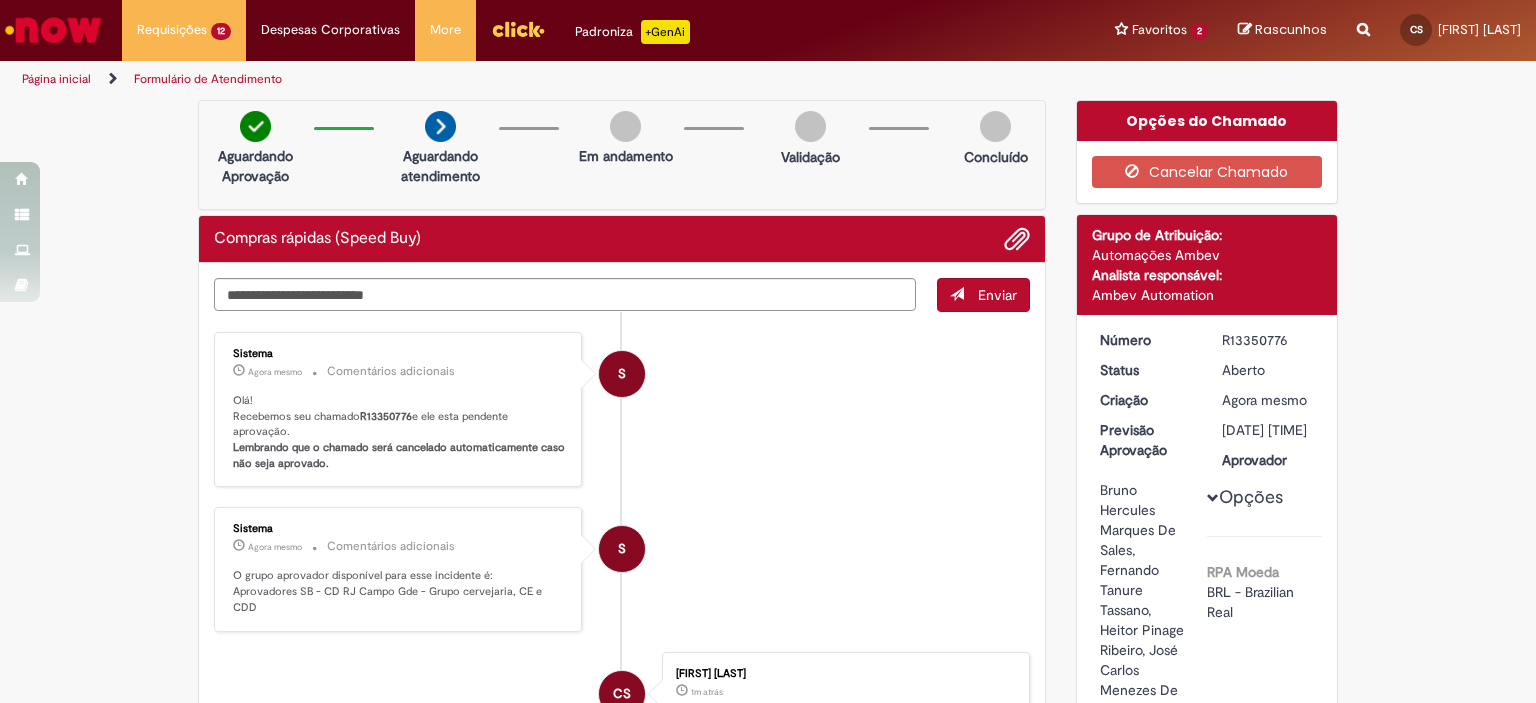drag, startPoint x: 1212, startPoint y: 337, endPoint x: 1284, endPoint y: 338, distance: 72.00694 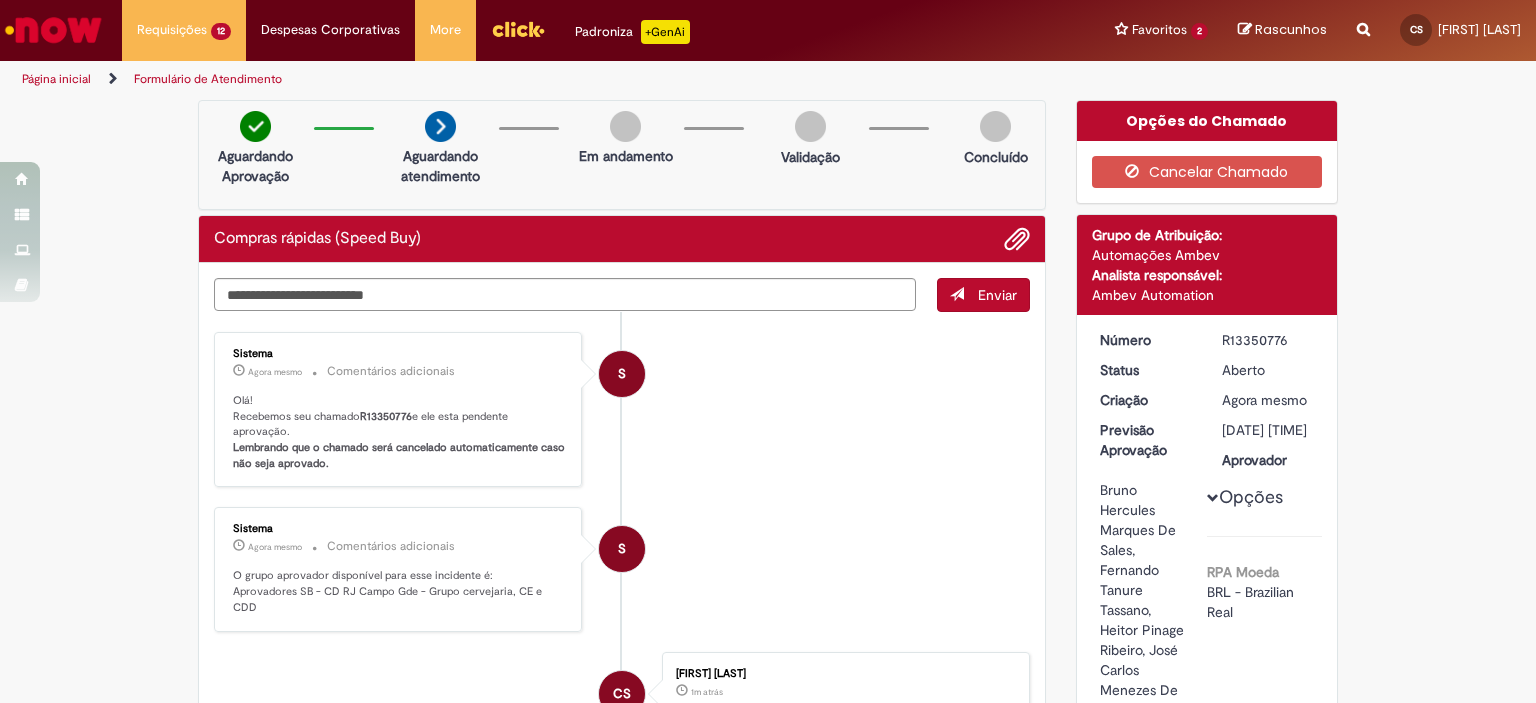 copy on "R13350776" 